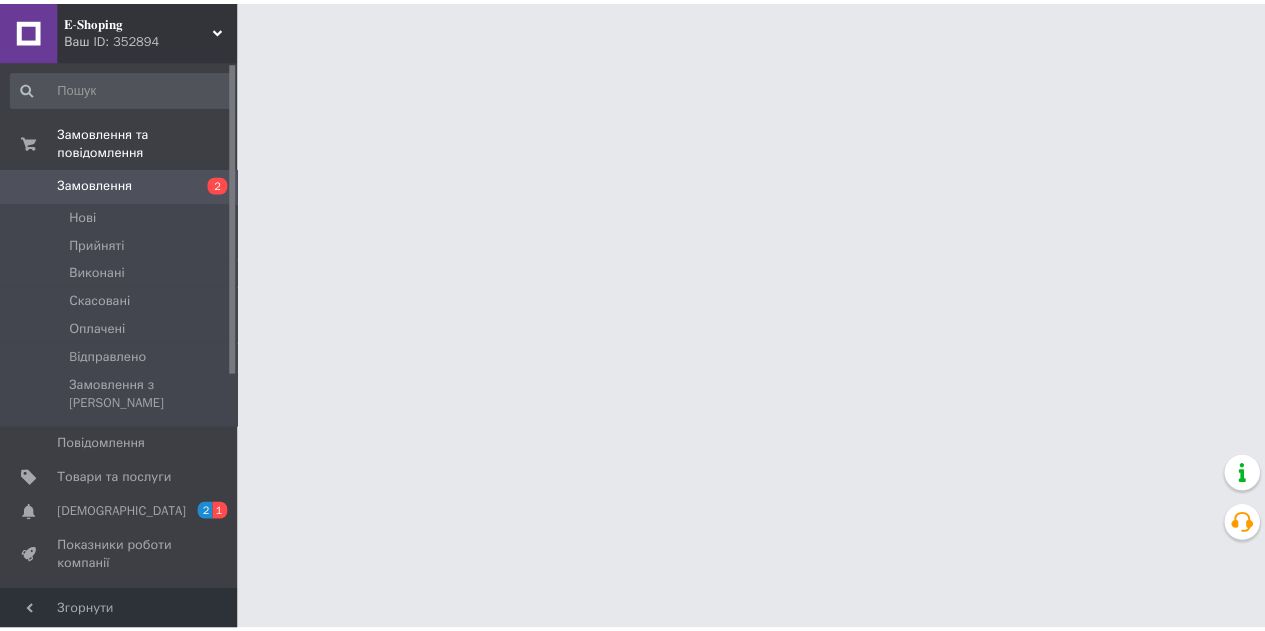 scroll, scrollTop: 0, scrollLeft: 0, axis: both 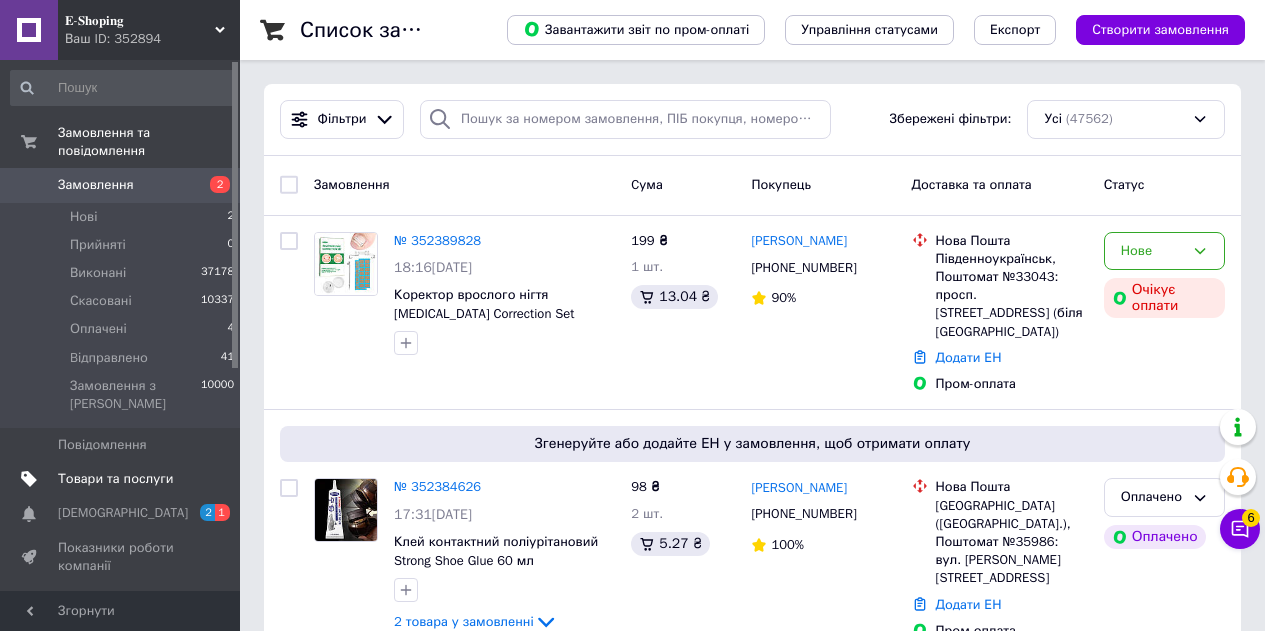 click on "Товари та послуги" at bounding box center [115, 479] 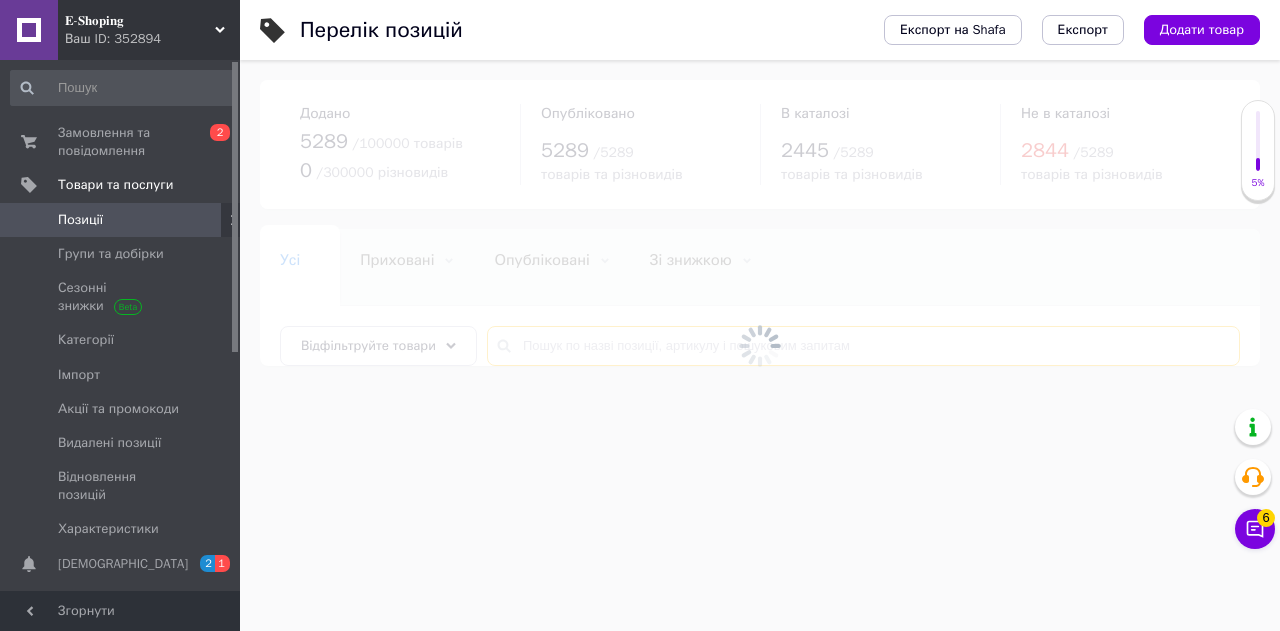 drag, startPoint x: 559, startPoint y: 340, endPoint x: 519, endPoint y: 336, distance: 40.1995 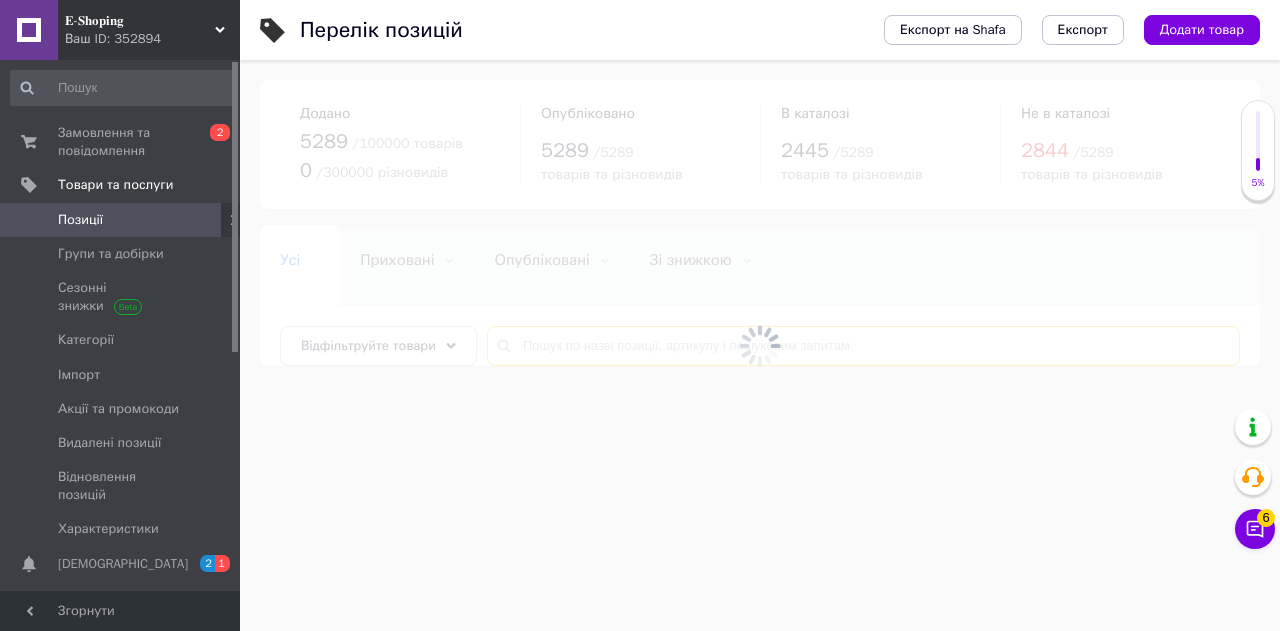 click at bounding box center (863, 346) 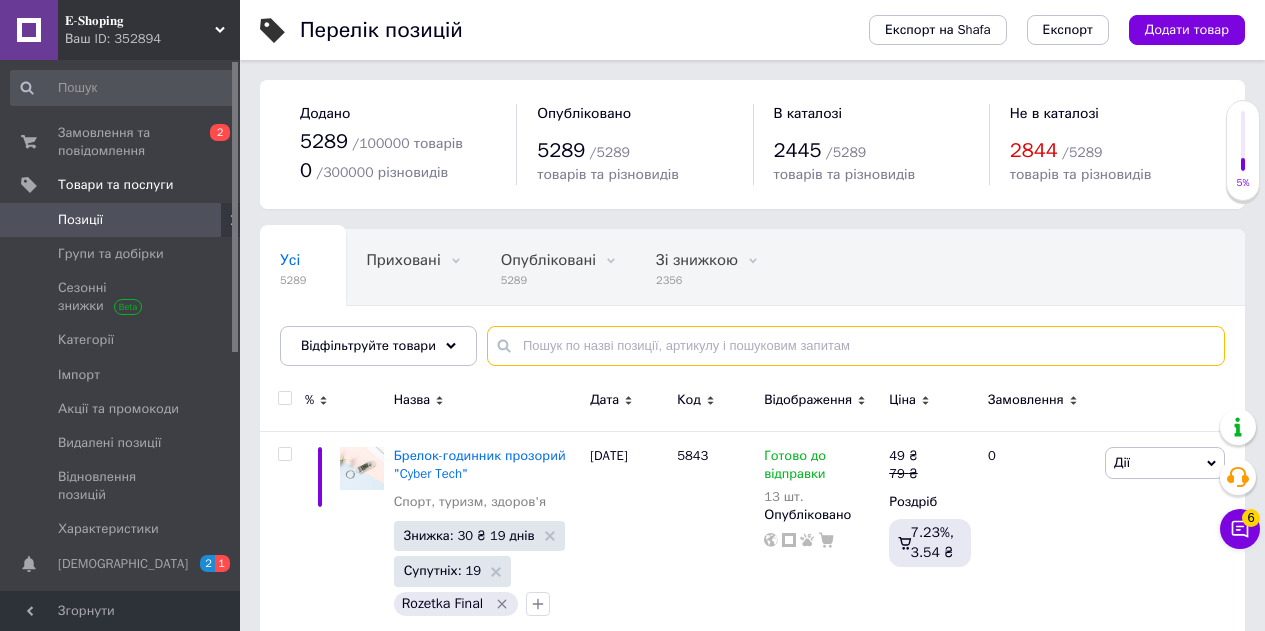 paste on "5108" 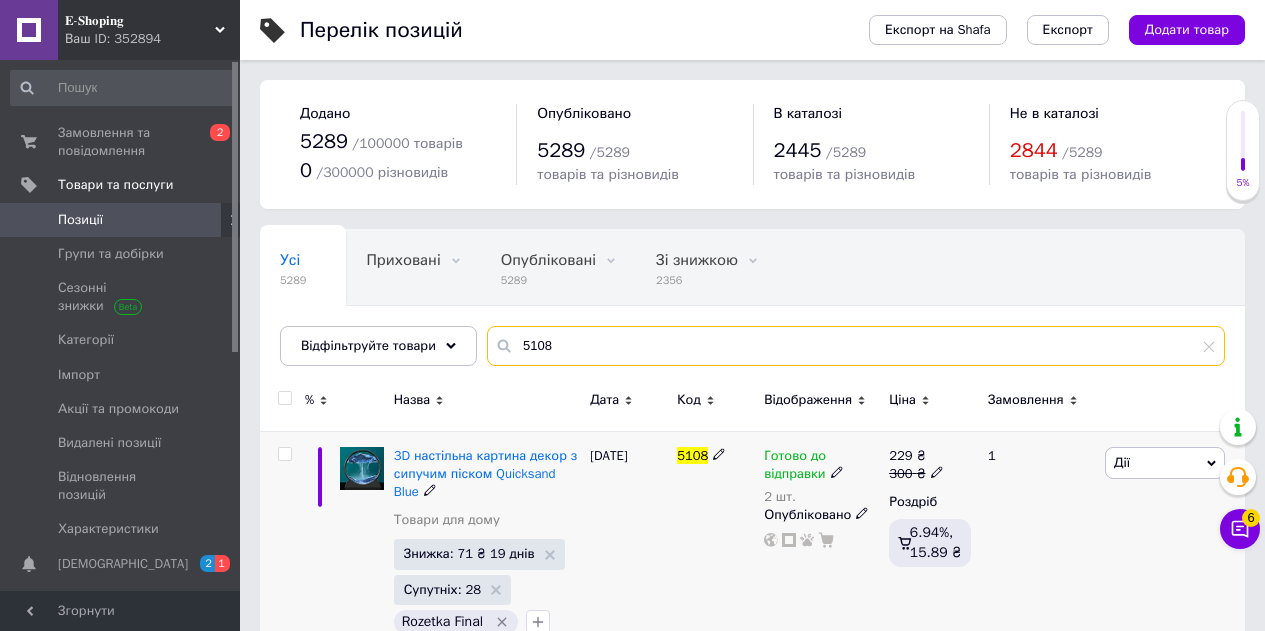 type on "5108" 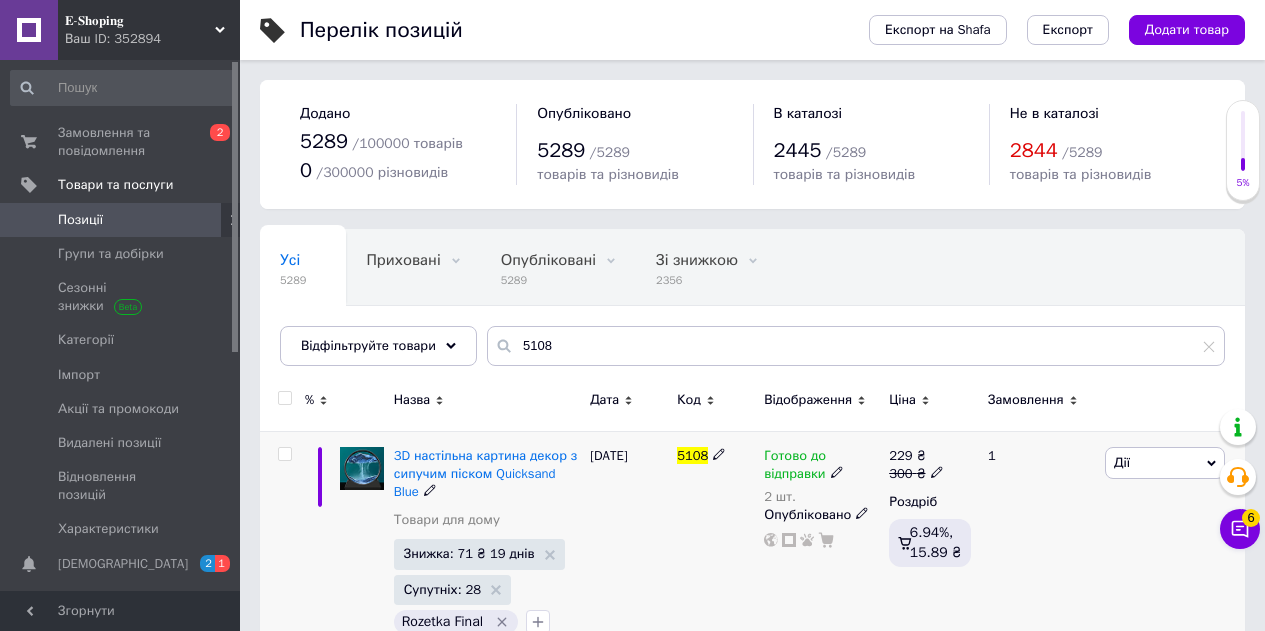 click on "Готово до відправки" at bounding box center (795, 467) 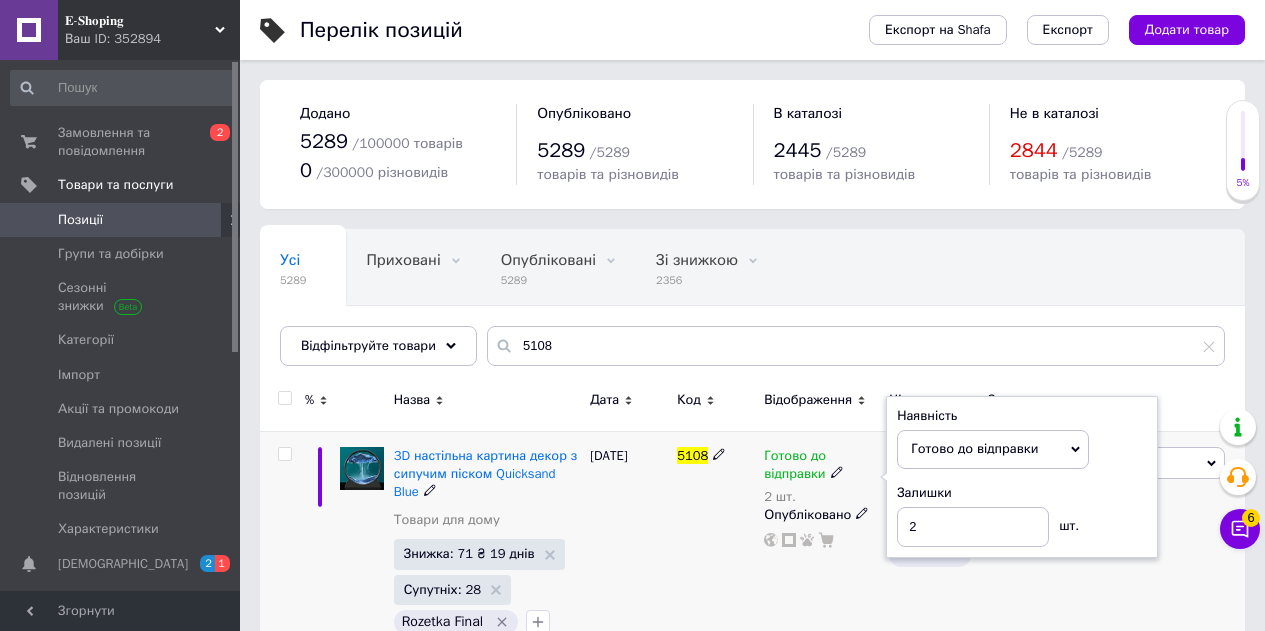 click on "Наявність [PERSON_NAME] до відправки В наявності Немає в наявності Під замовлення Залишки 2 шт." at bounding box center (1022, 477) 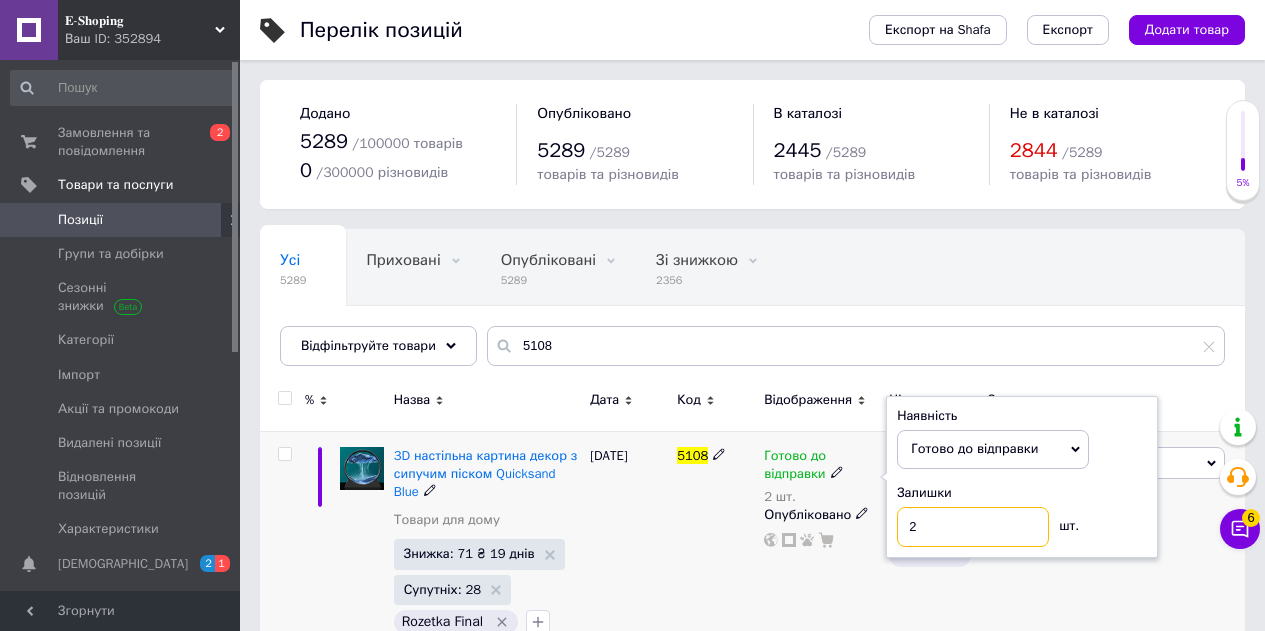 drag, startPoint x: 916, startPoint y: 527, endPoint x: 896, endPoint y: 520, distance: 21.189621 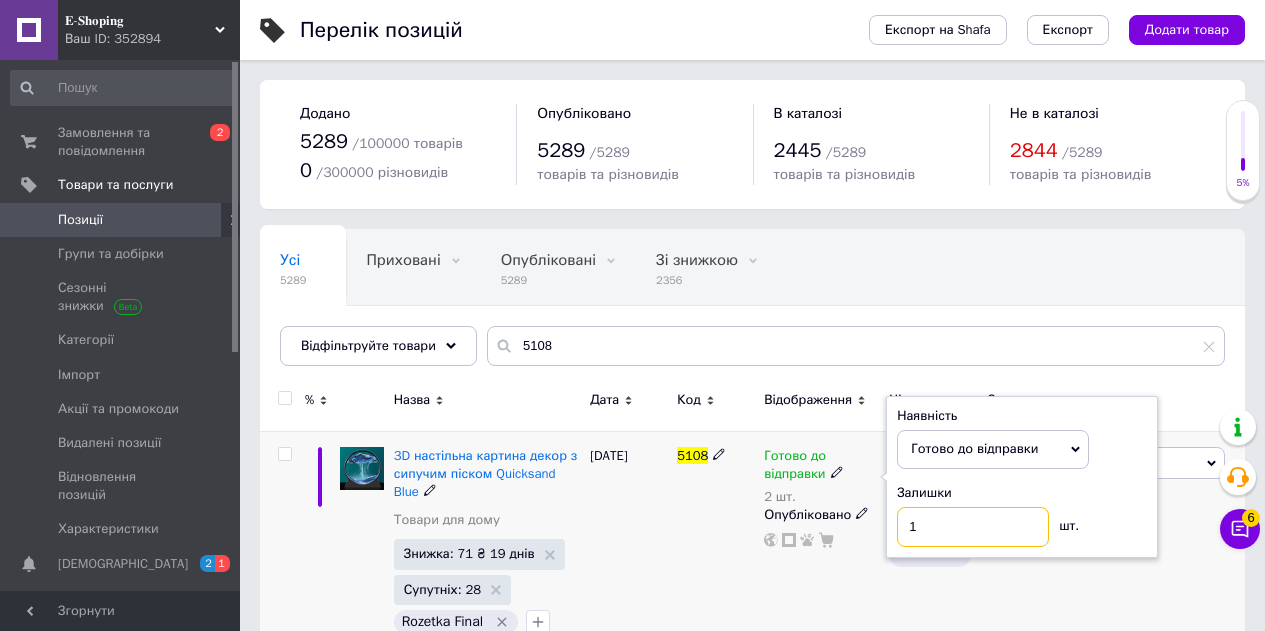 type on "1" 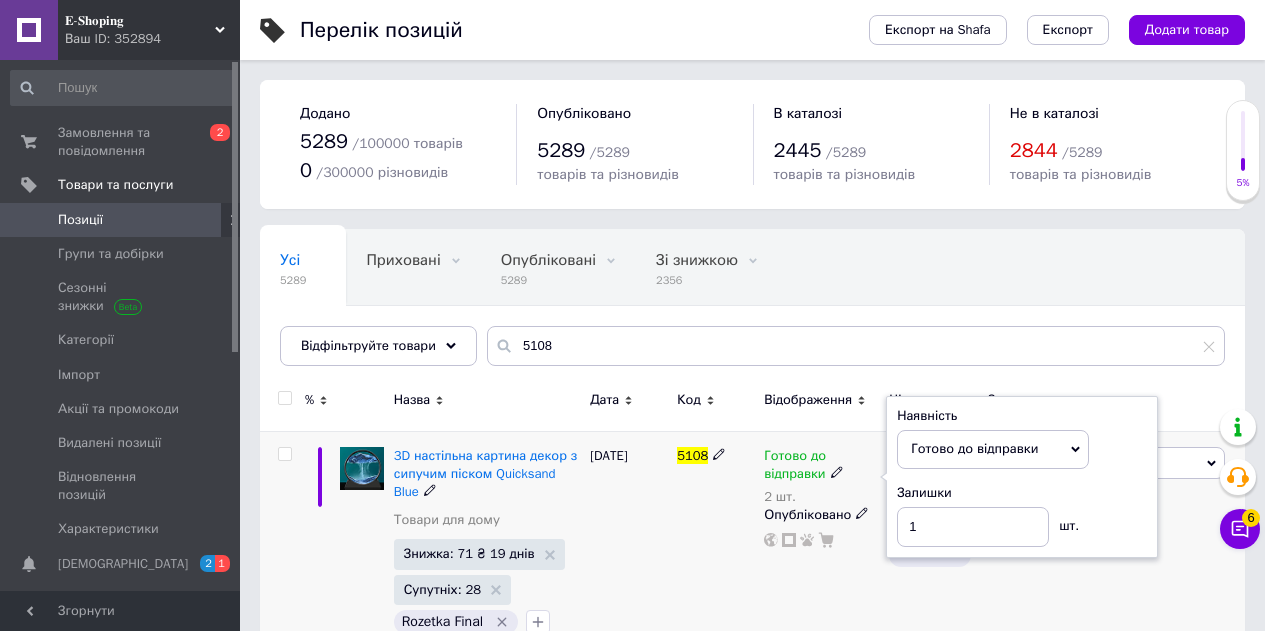 click on "Знижка: 71 ₴ 19 днів" at bounding box center [479, 554] 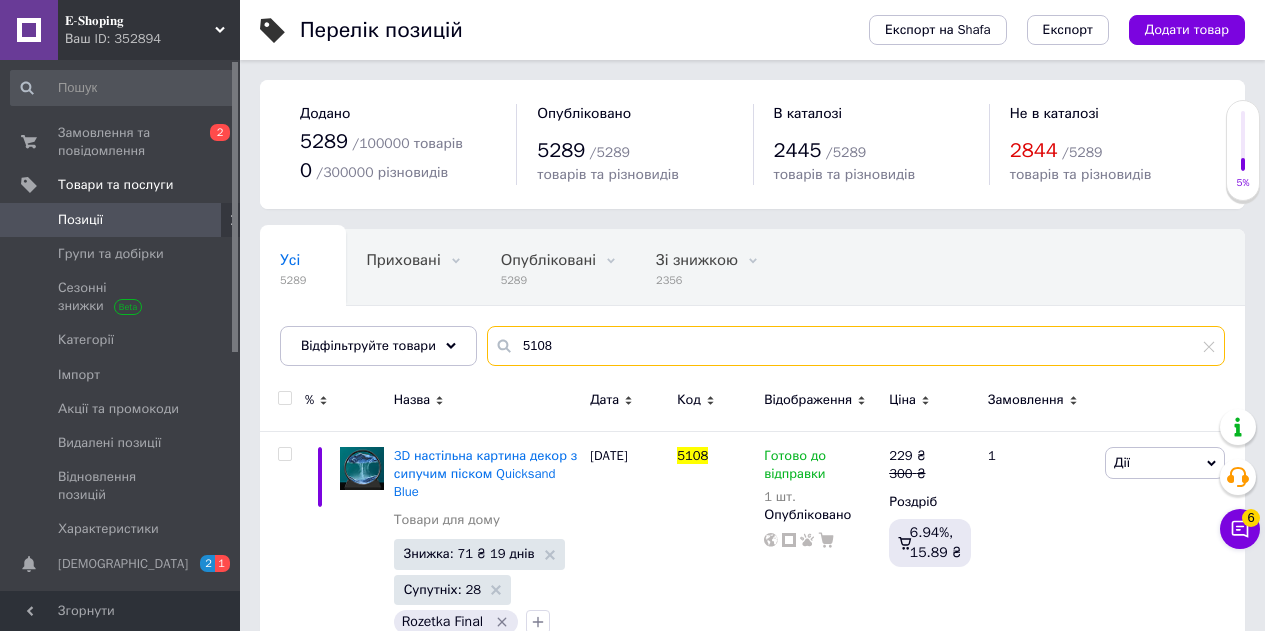 drag, startPoint x: 543, startPoint y: 333, endPoint x: 523, endPoint y: 333, distance: 20 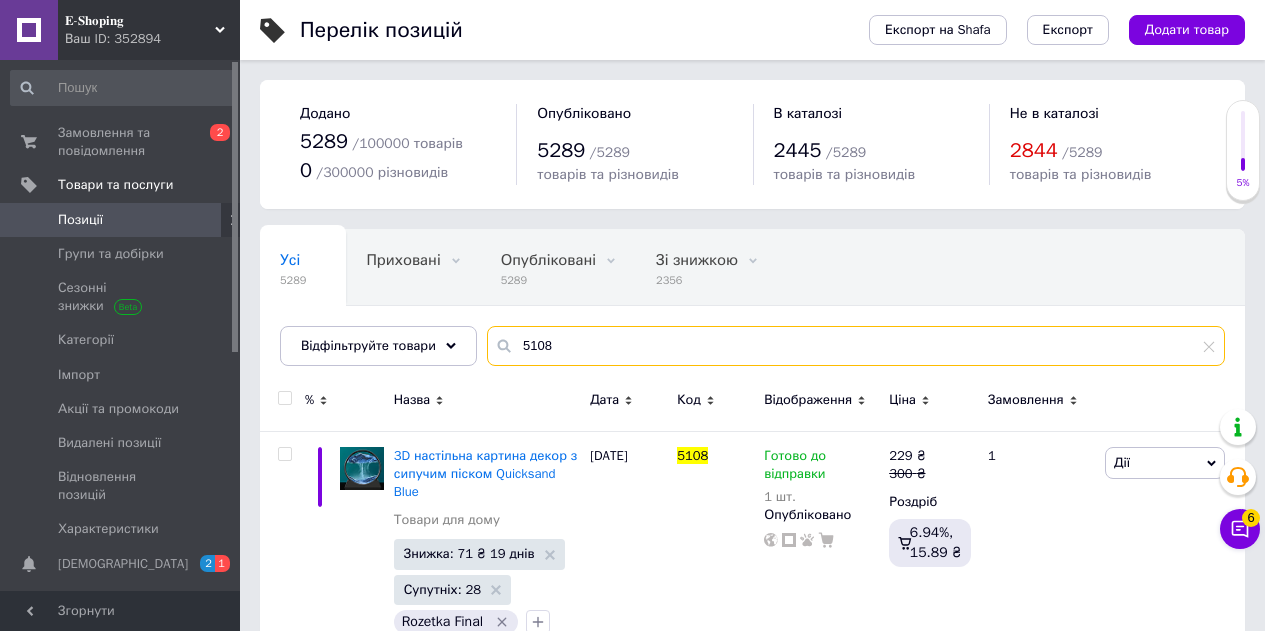 click on "5108" at bounding box center [856, 346] 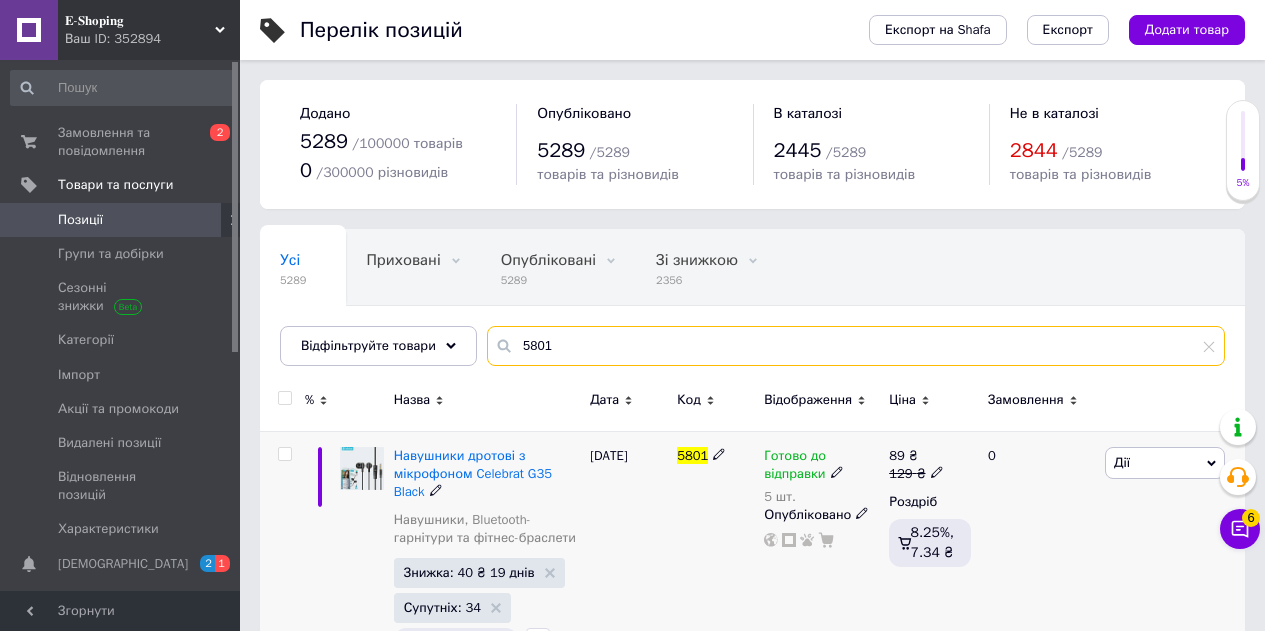 type on "5801" 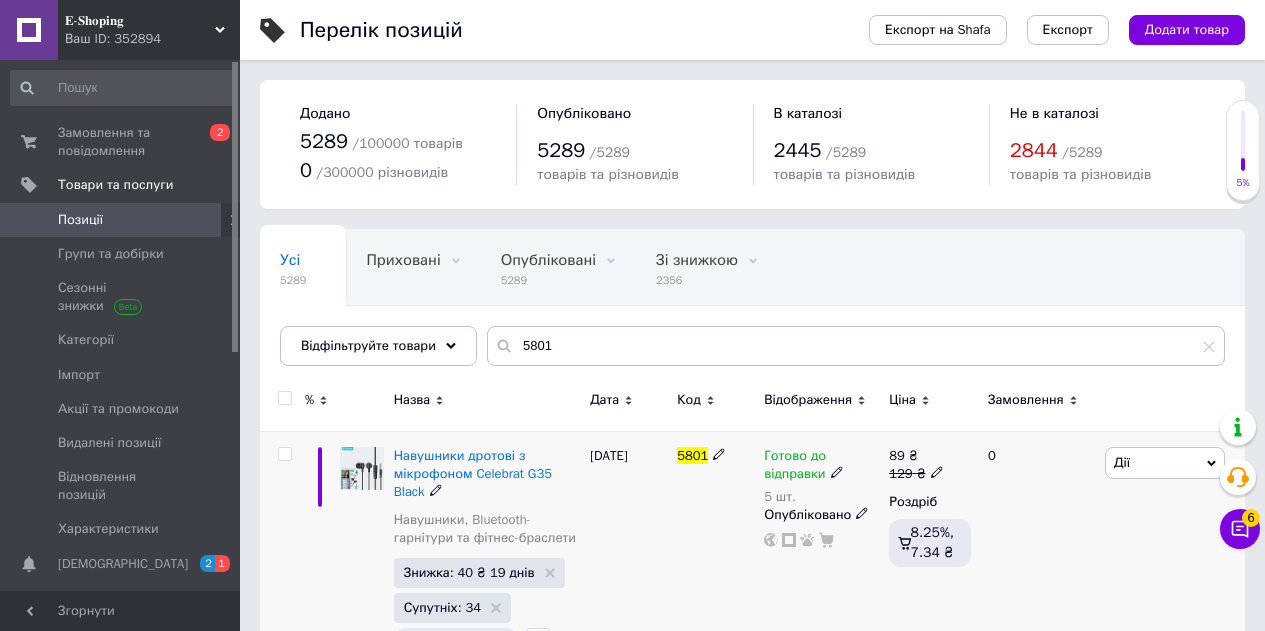 click on "Готово до відправки" at bounding box center [795, 467] 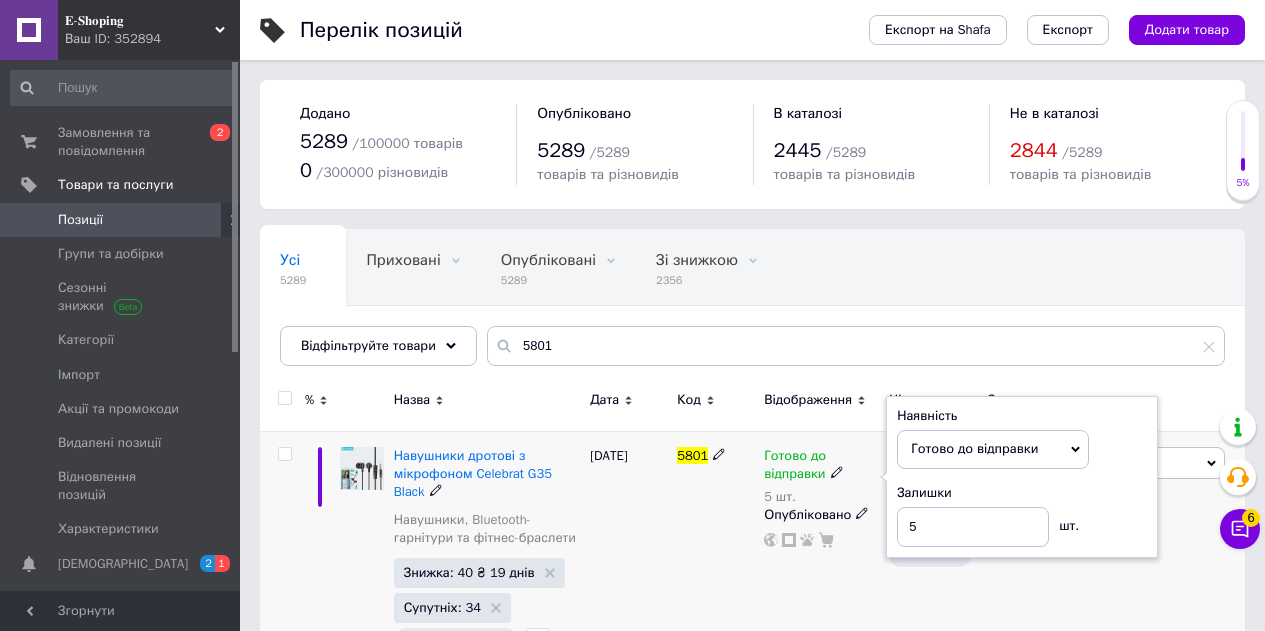 click on "Наявність [PERSON_NAME] до відправки В наявності Немає в наявності Під замовлення Залишки 5 шт." at bounding box center [1022, 477] 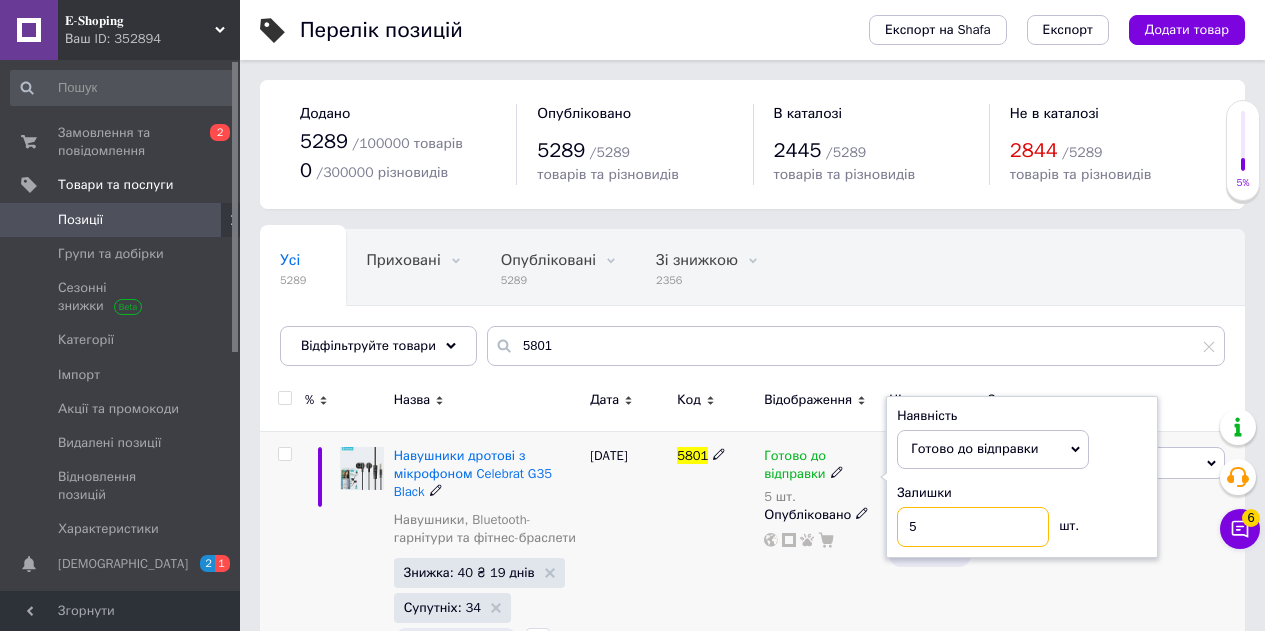 drag, startPoint x: 923, startPoint y: 523, endPoint x: 904, endPoint y: 522, distance: 19.026299 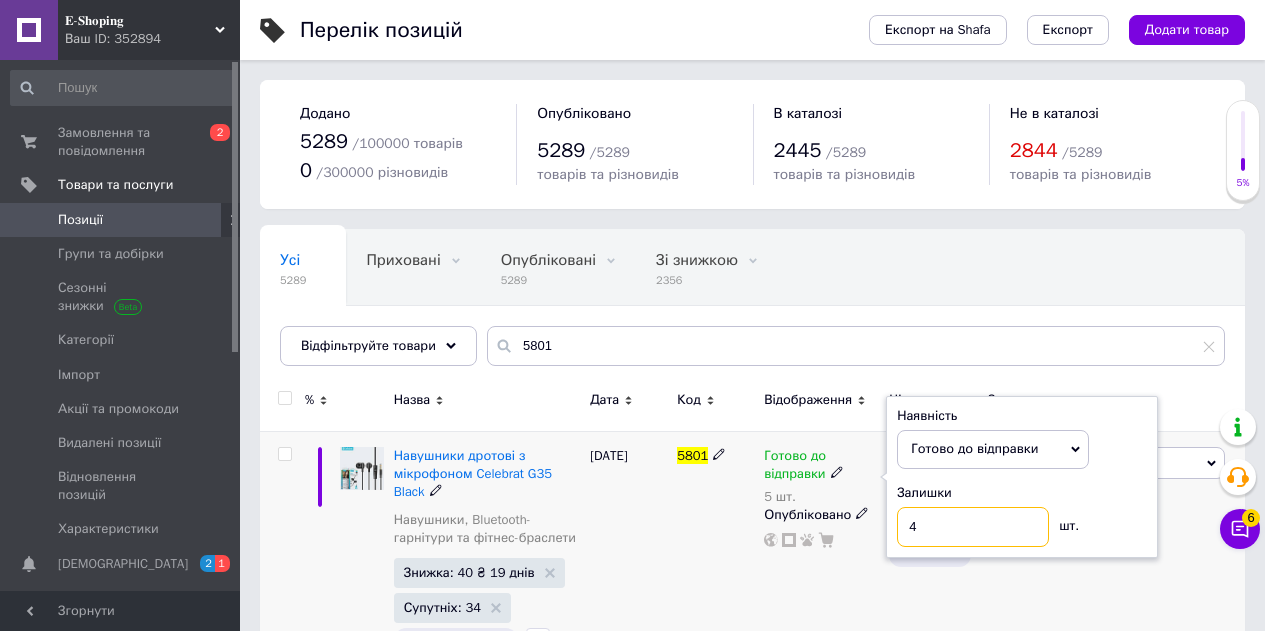 type on "4" 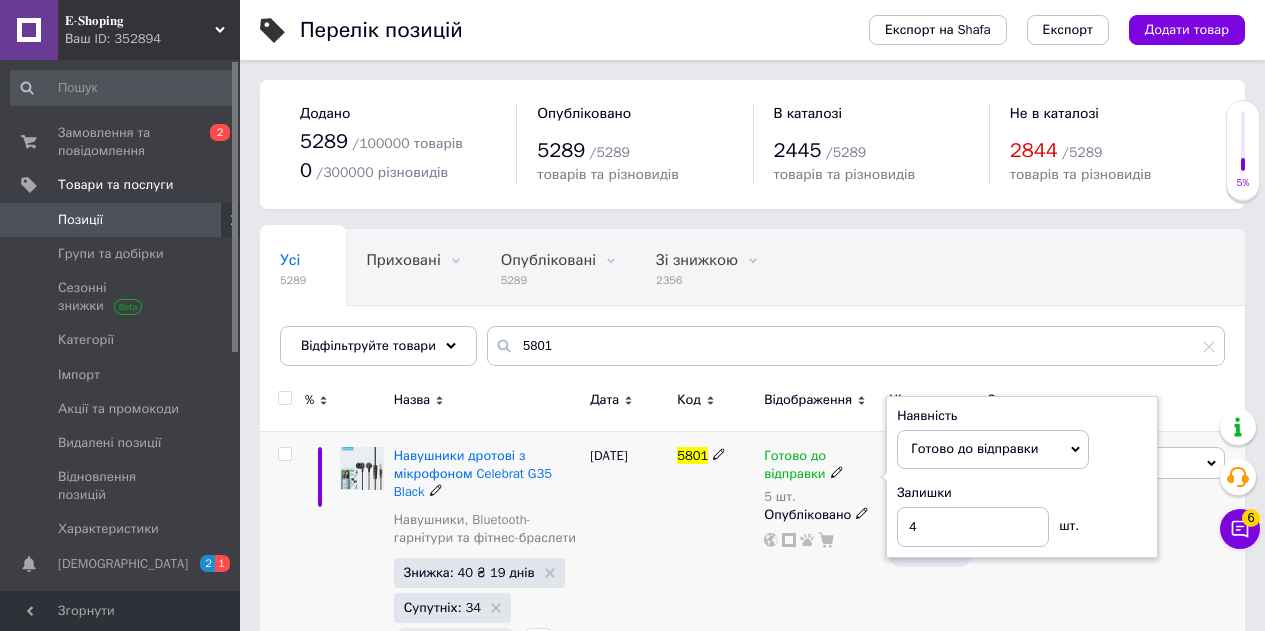 click on "[DATE]" at bounding box center (628, 554) 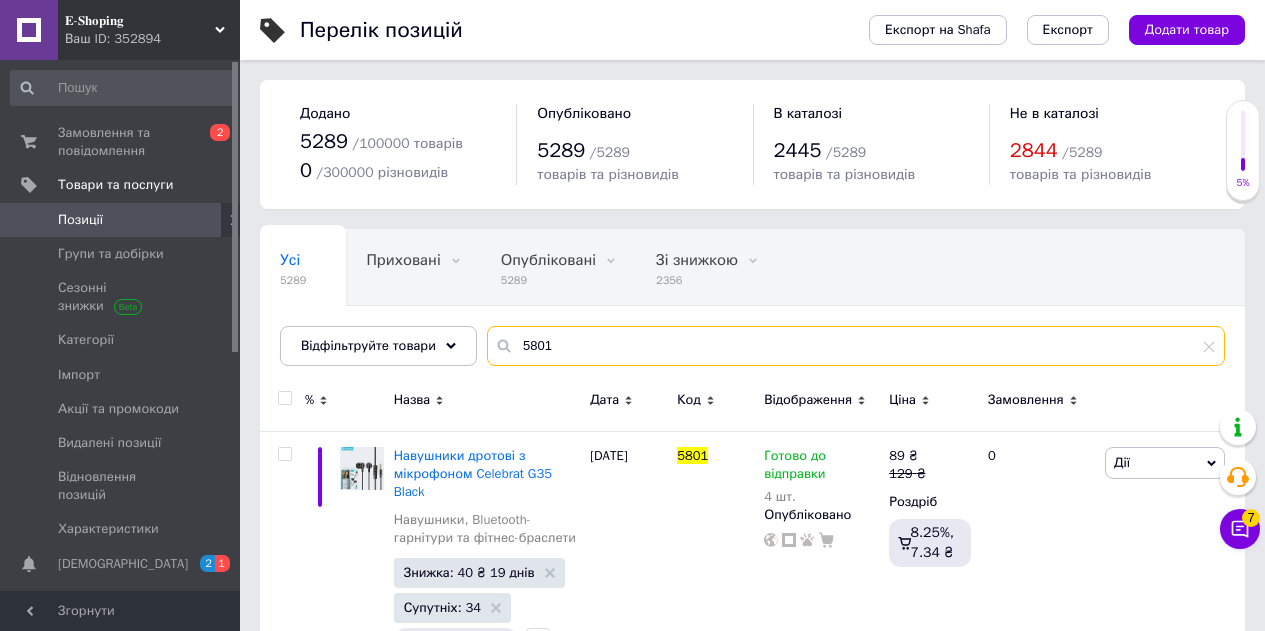 drag, startPoint x: 573, startPoint y: 347, endPoint x: 492, endPoint y: 338, distance: 81.49847 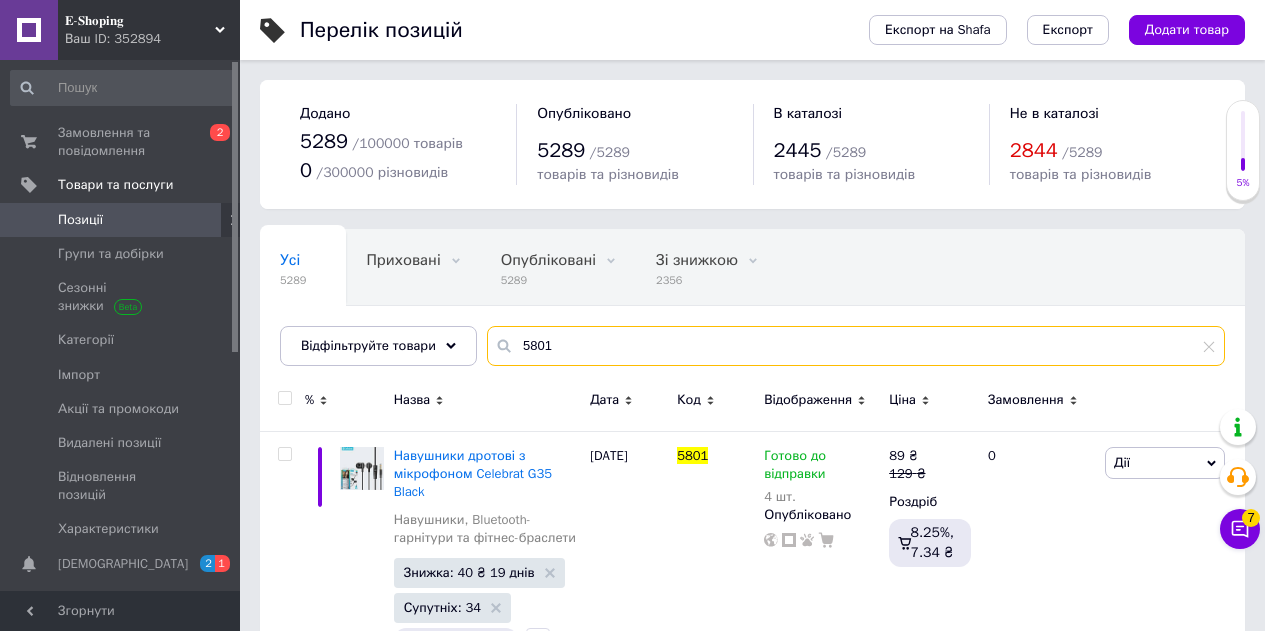 paste on "652" 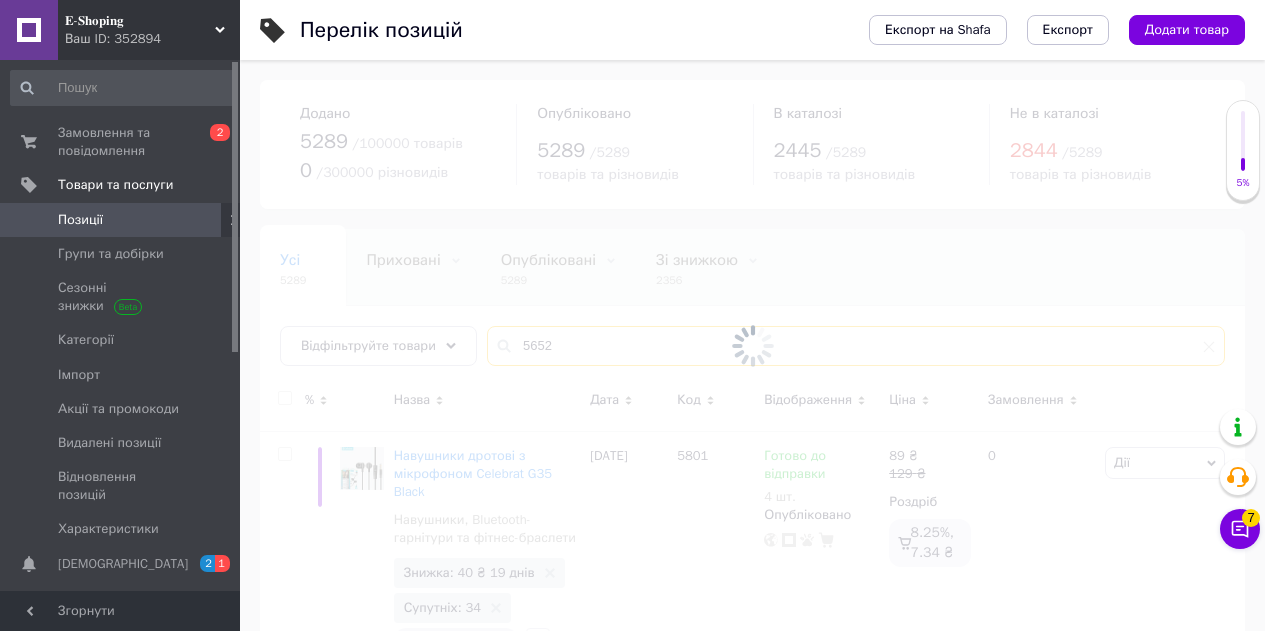 type on "5652" 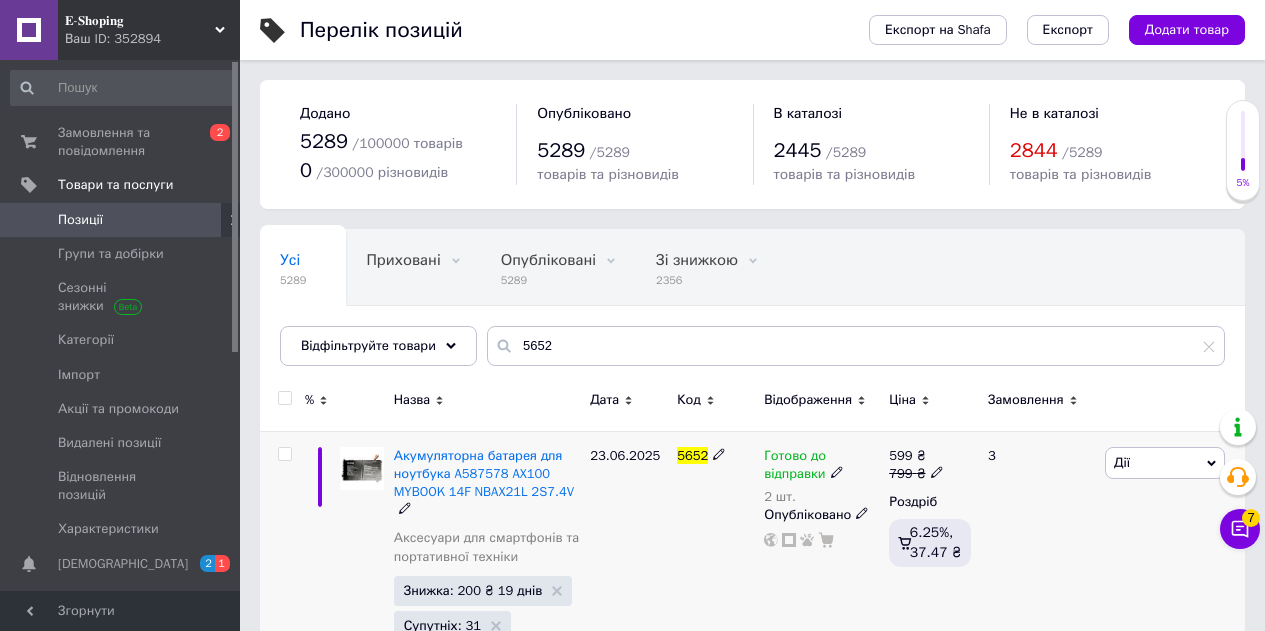 click on "Готово до відправки" at bounding box center (795, 467) 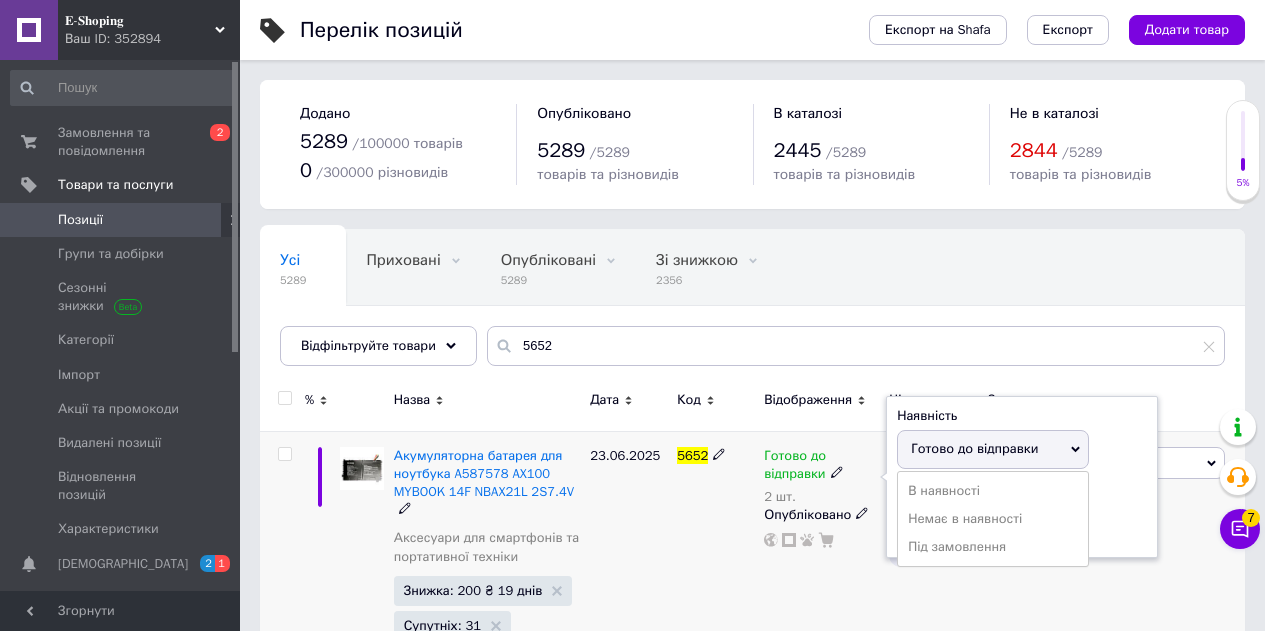 click on "Наявність [PERSON_NAME] до відправки В наявності Немає в наявності Під замовлення Залишки 2 шт." at bounding box center (1022, 477) 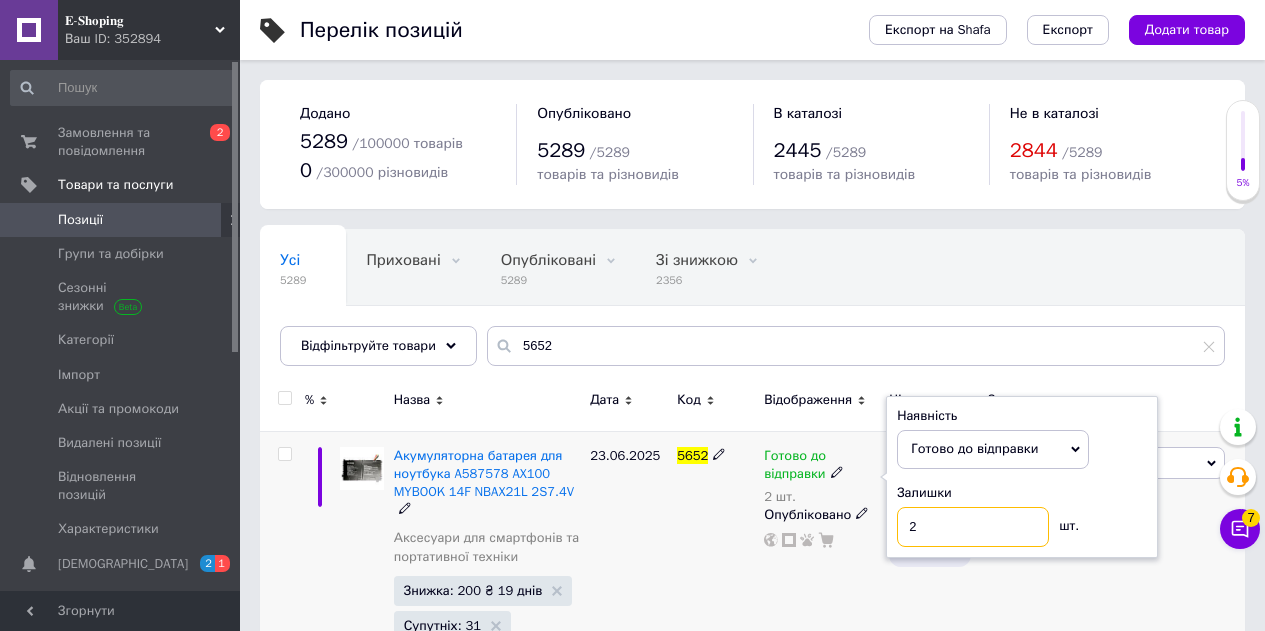 drag, startPoint x: 913, startPoint y: 518, endPoint x: 897, endPoint y: 520, distance: 16.124516 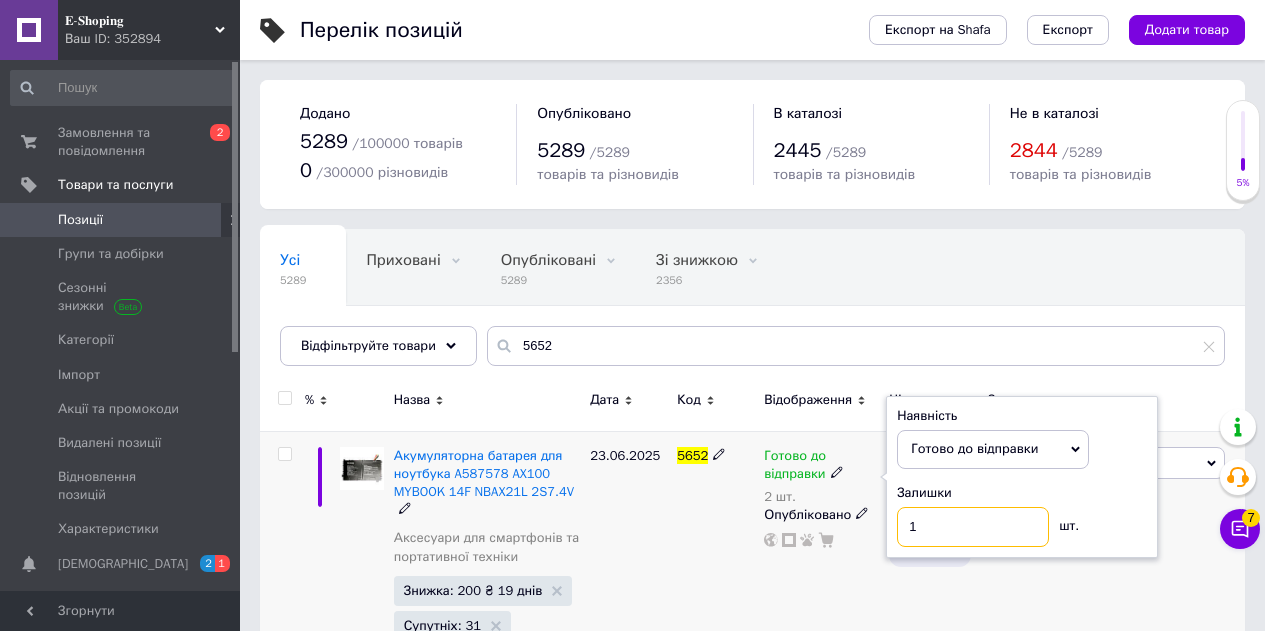 type on "1" 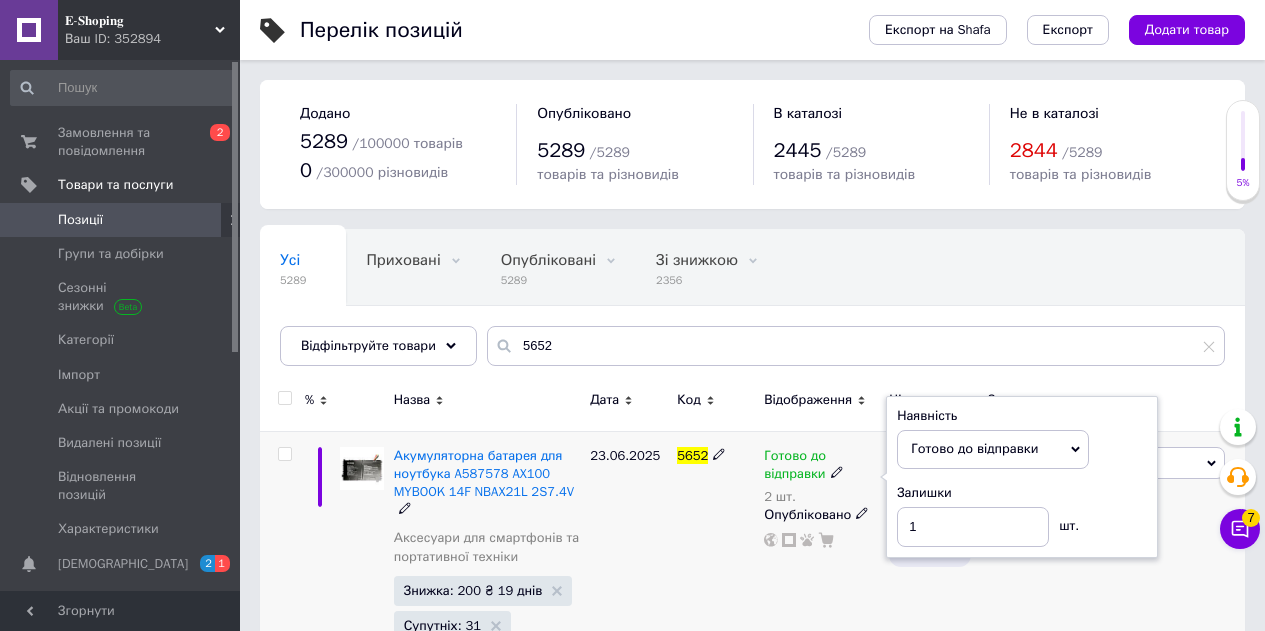 click on "23.06.2025" at bounding box center (628, 563) 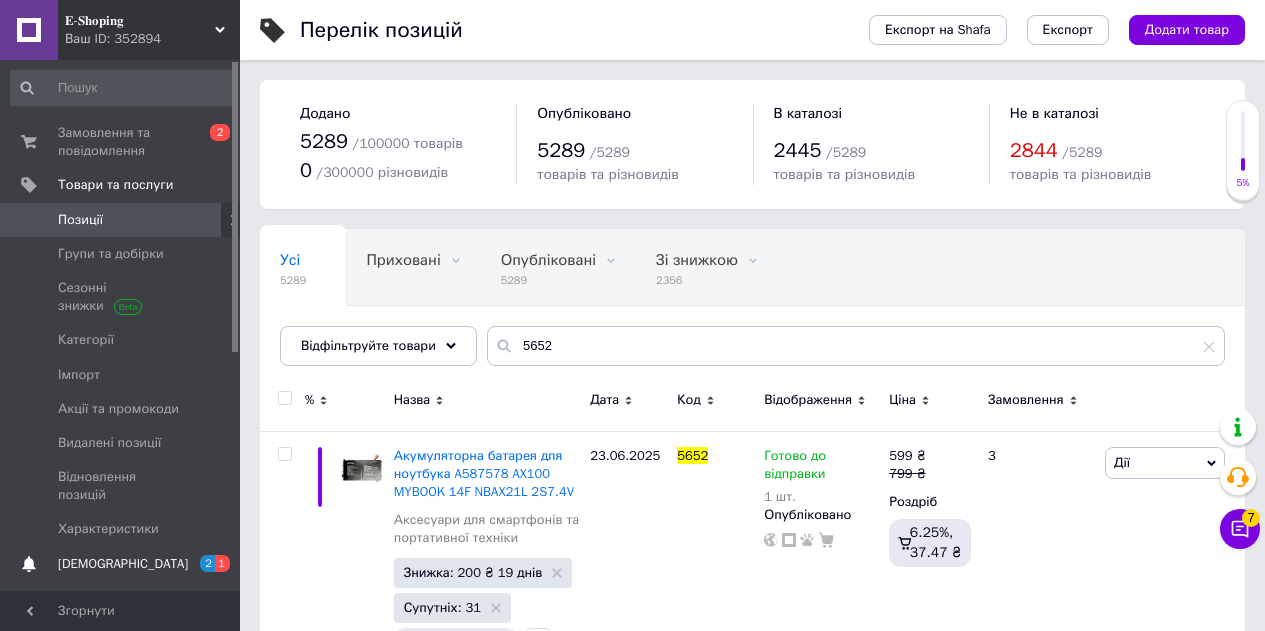 click on "[DEMOGRAPHIC_DATA] 2 1" at bounding box center (123, 564) 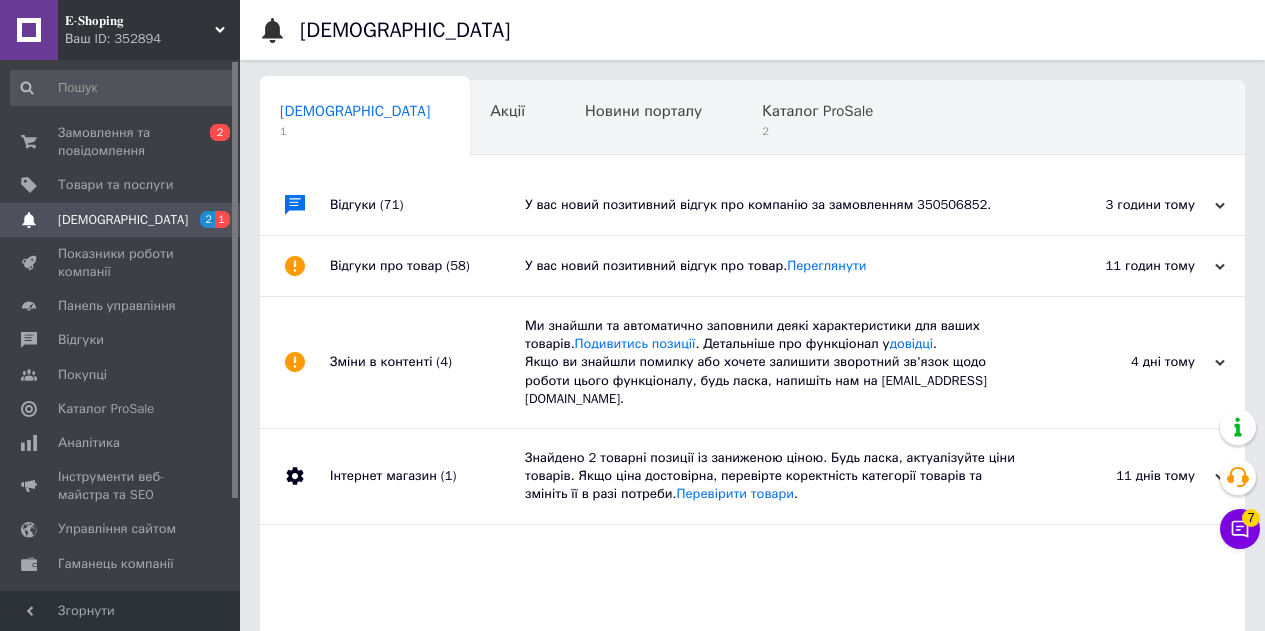 click on "3 години тому" at bounding box center (1125, 205) 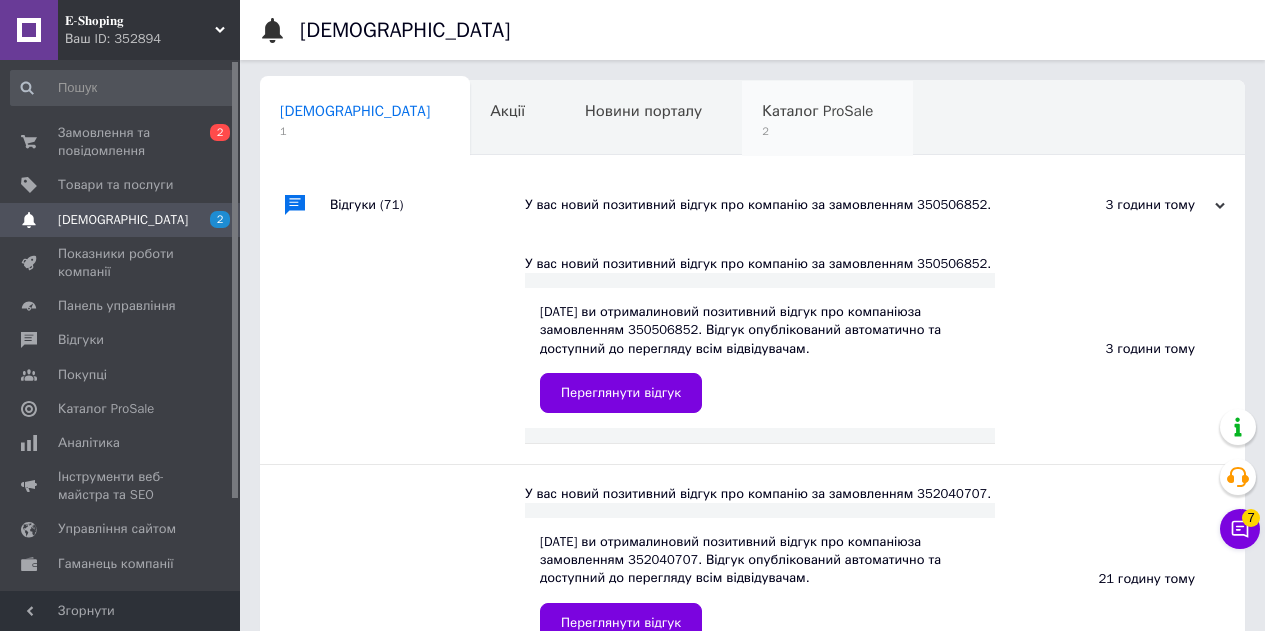 click on "2" at bounding box center (817, 131) 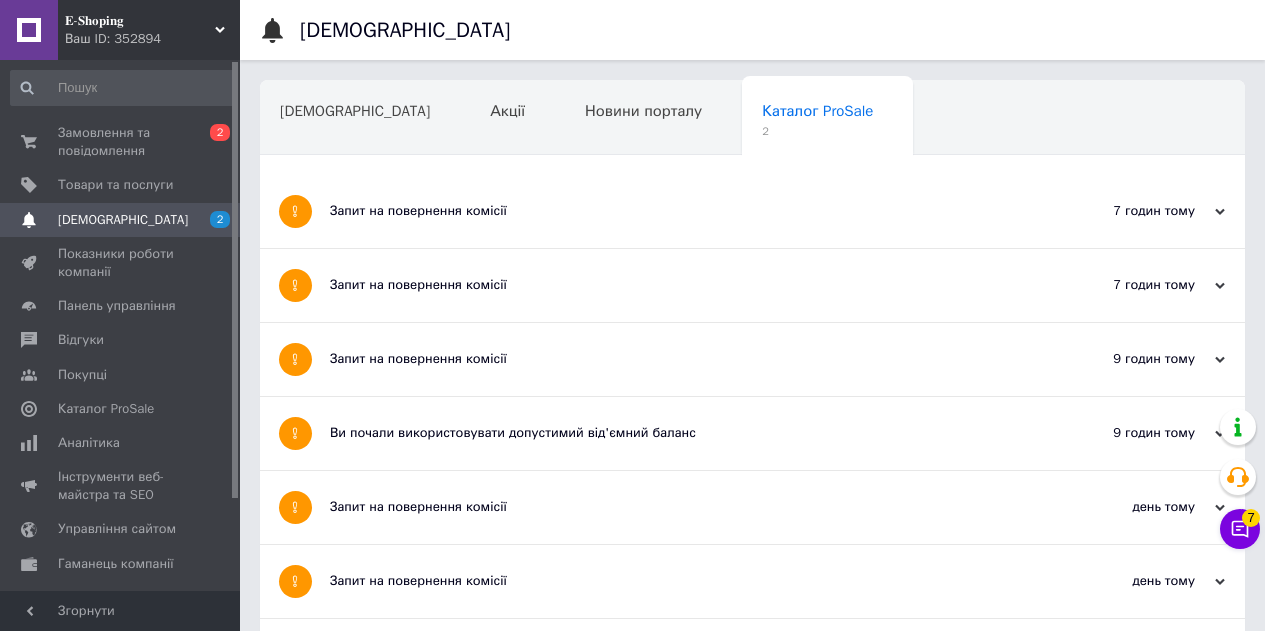 click on "Запит на повернення комісії" at bounding box center [677, 211] 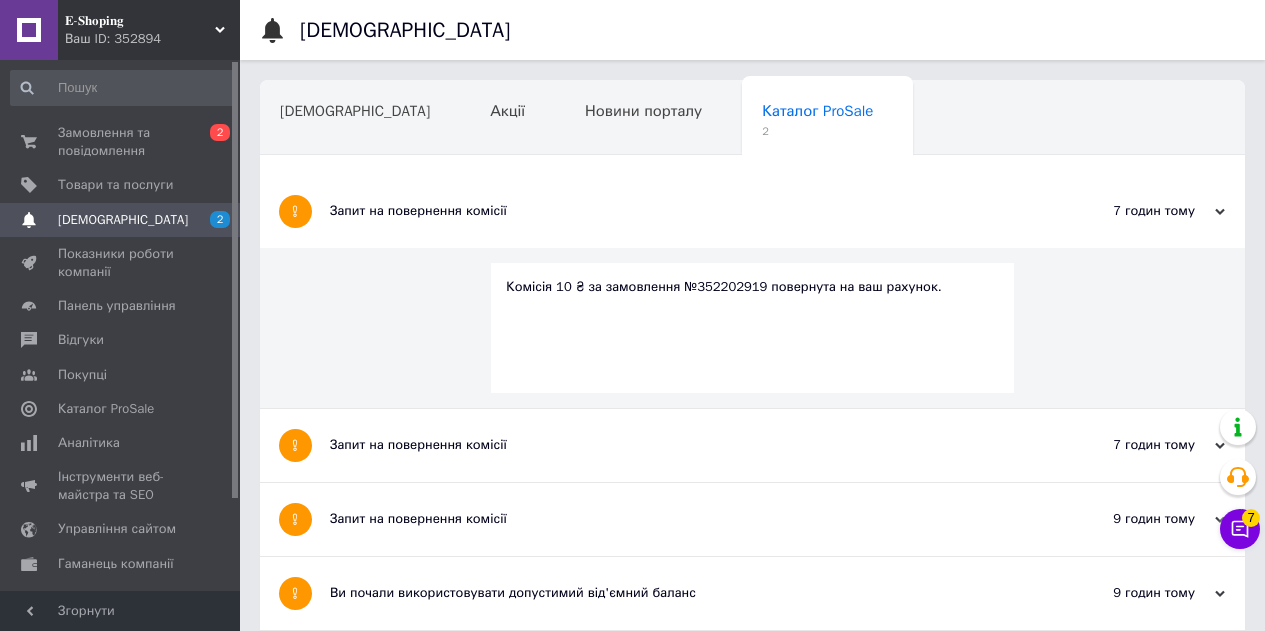 click on "Запит на повернення комісії" at bounding box center (677, 211) 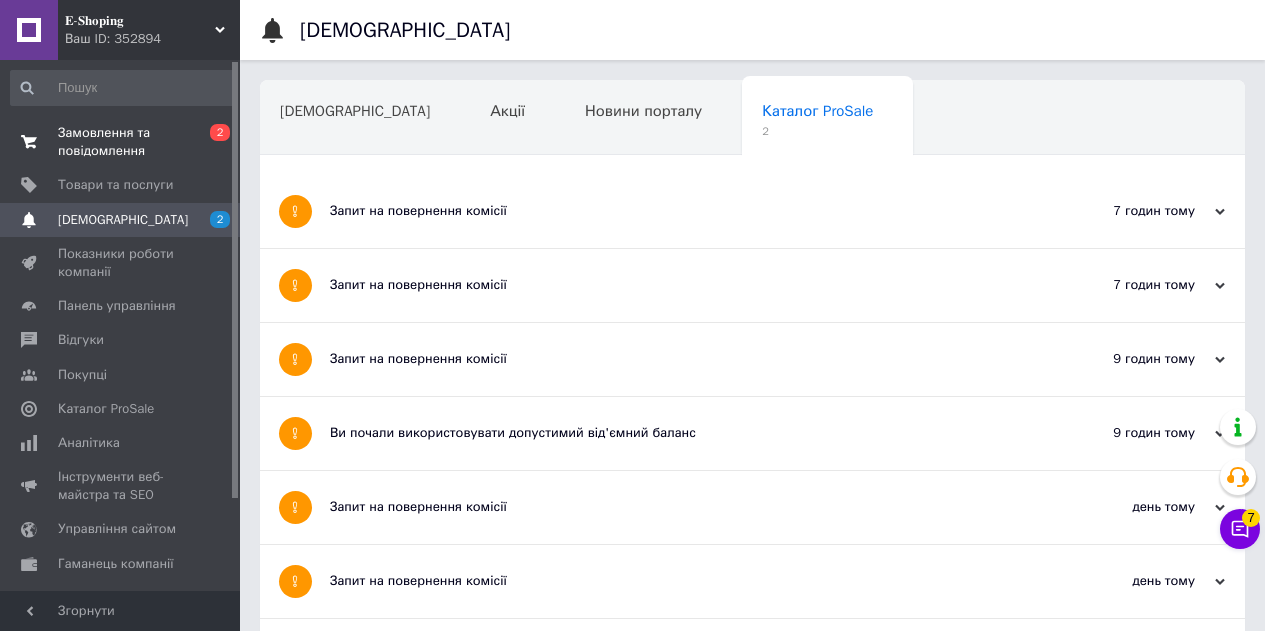click on "Замовлення та повідомлення" at bounding box center [121, 142] 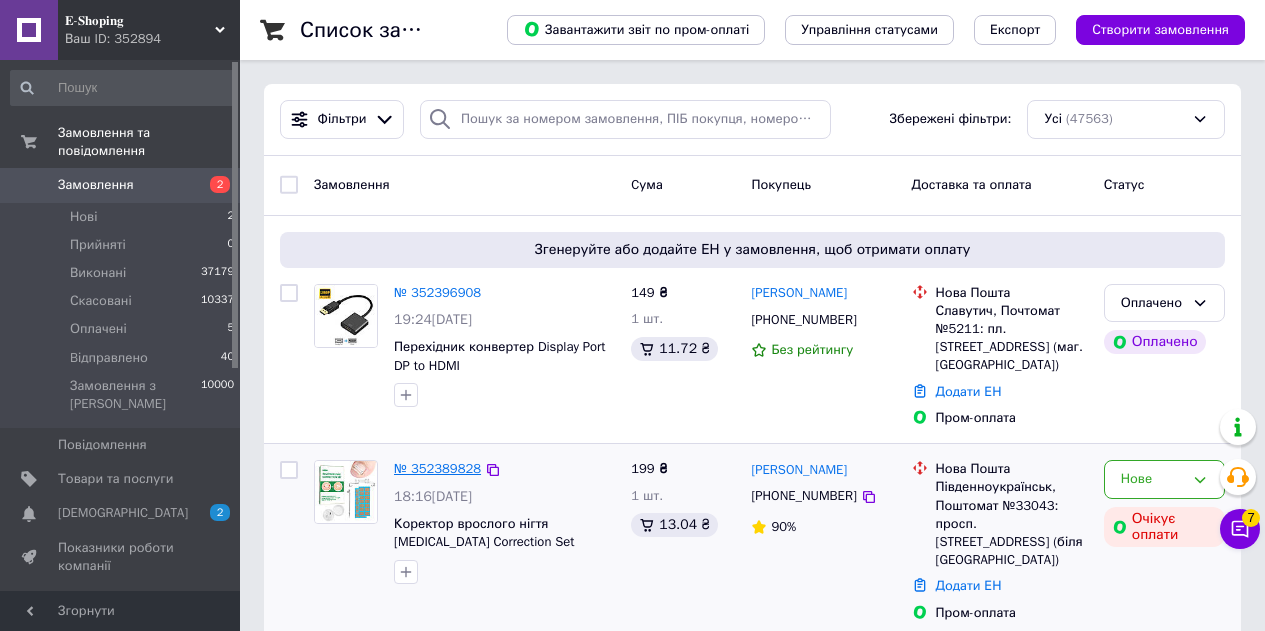click on "№ 352389828" at bounding box center [437, 468] 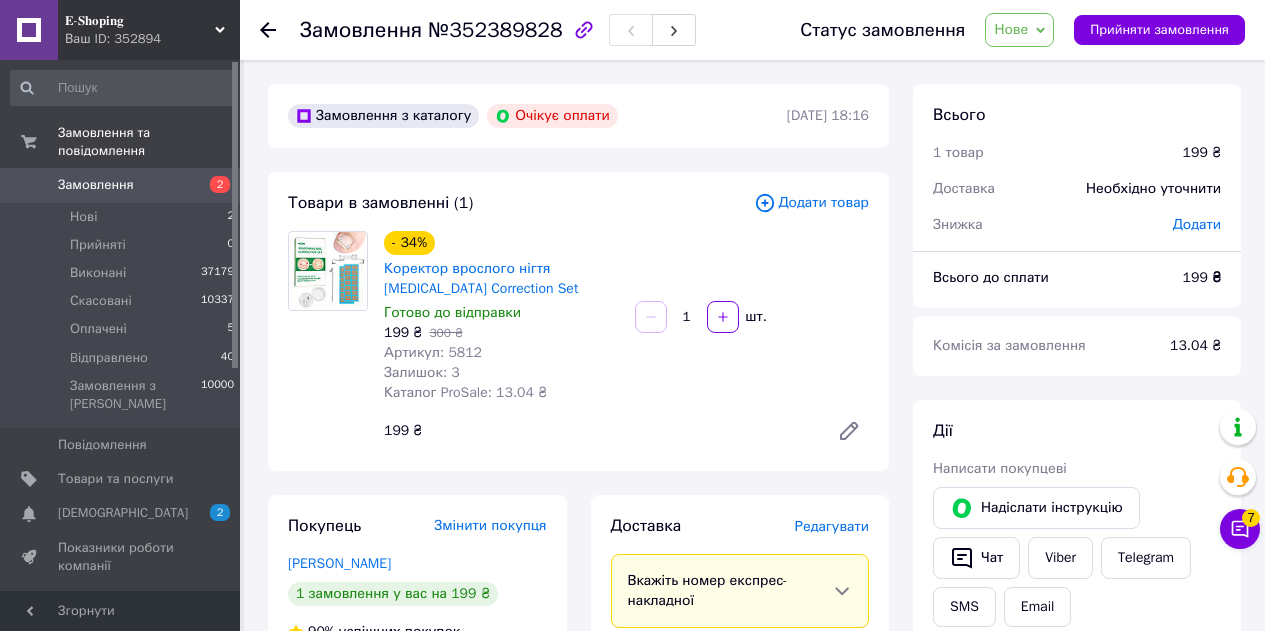 scroll, scrollTop: 400, scrollLeft: 0, axis: vertical 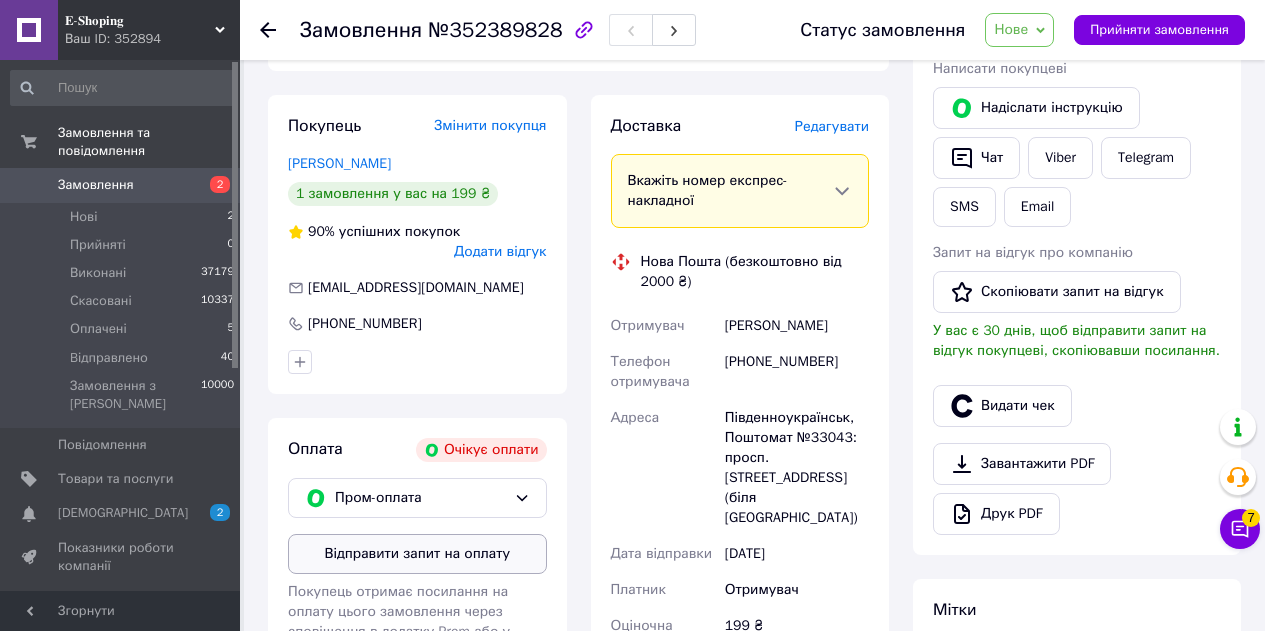 click on "Відправити запит на оплату" at bounding box center (417, 554) 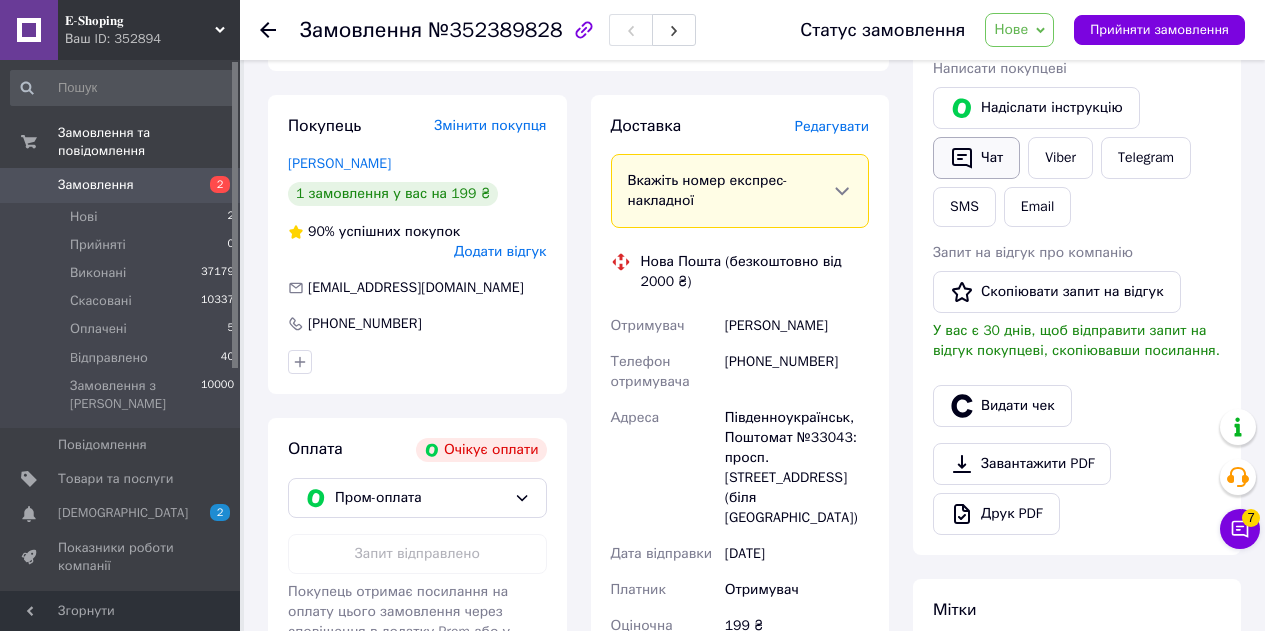 scroll, scrollTop: 200, scrollLeft: 0, axis: vertical 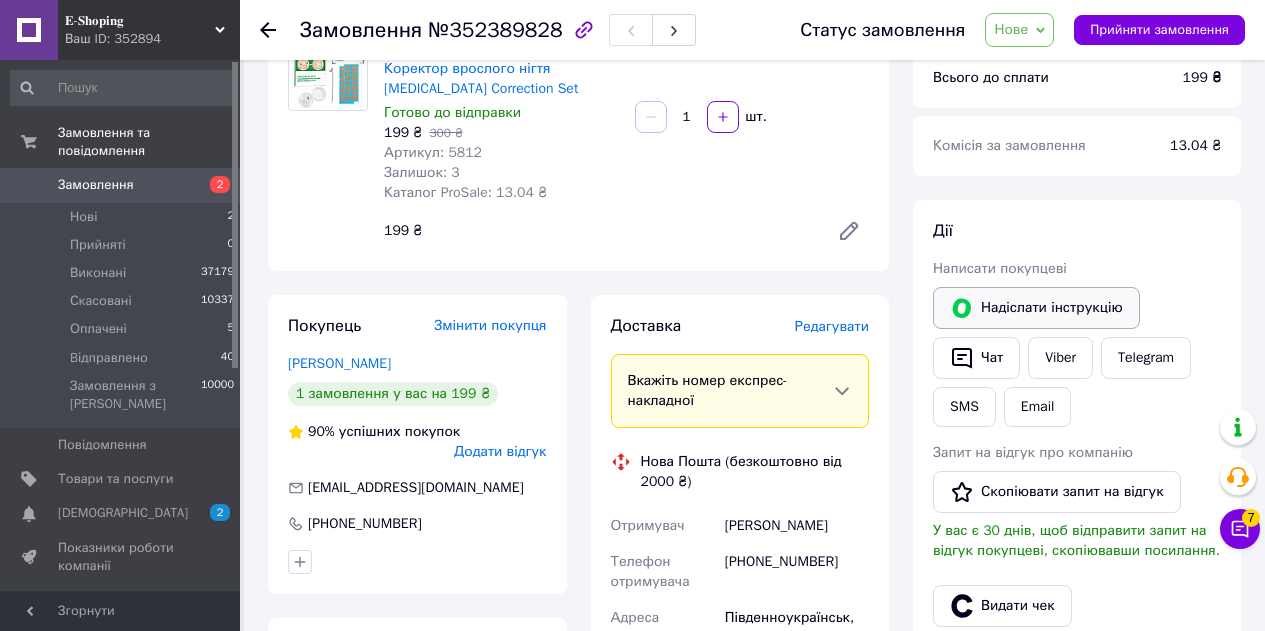 click on "Надіслати інструкцію" at bounding box center (1036, 308) 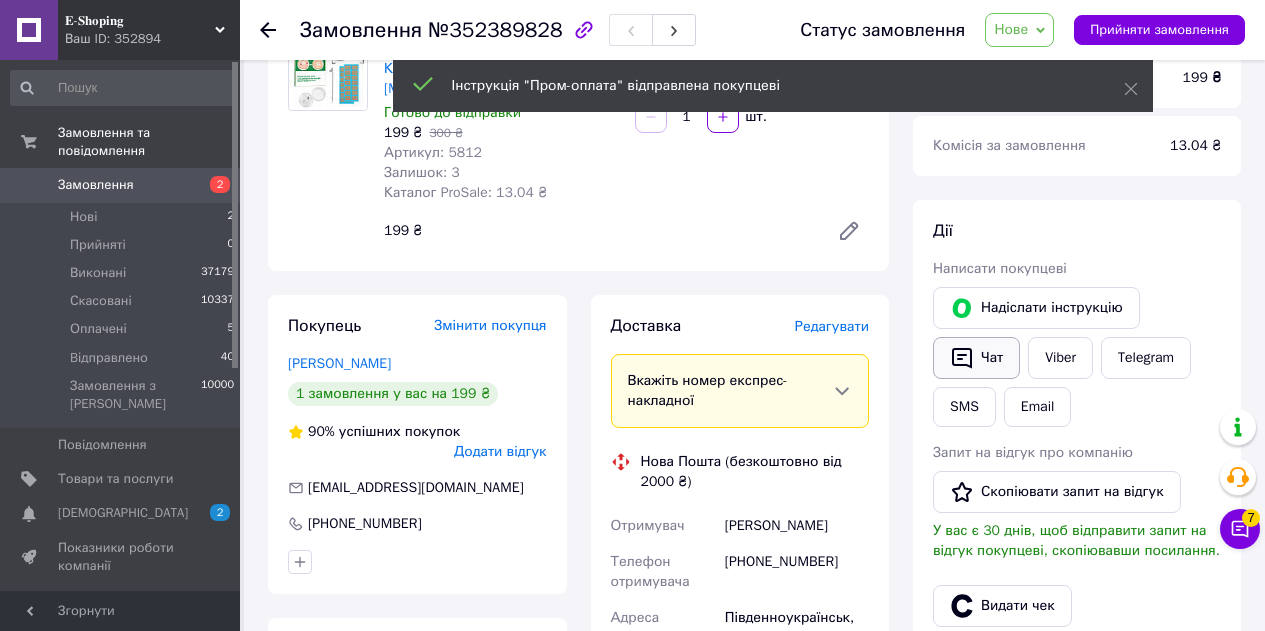 click on "Чат" at bounding box center (976, 358) 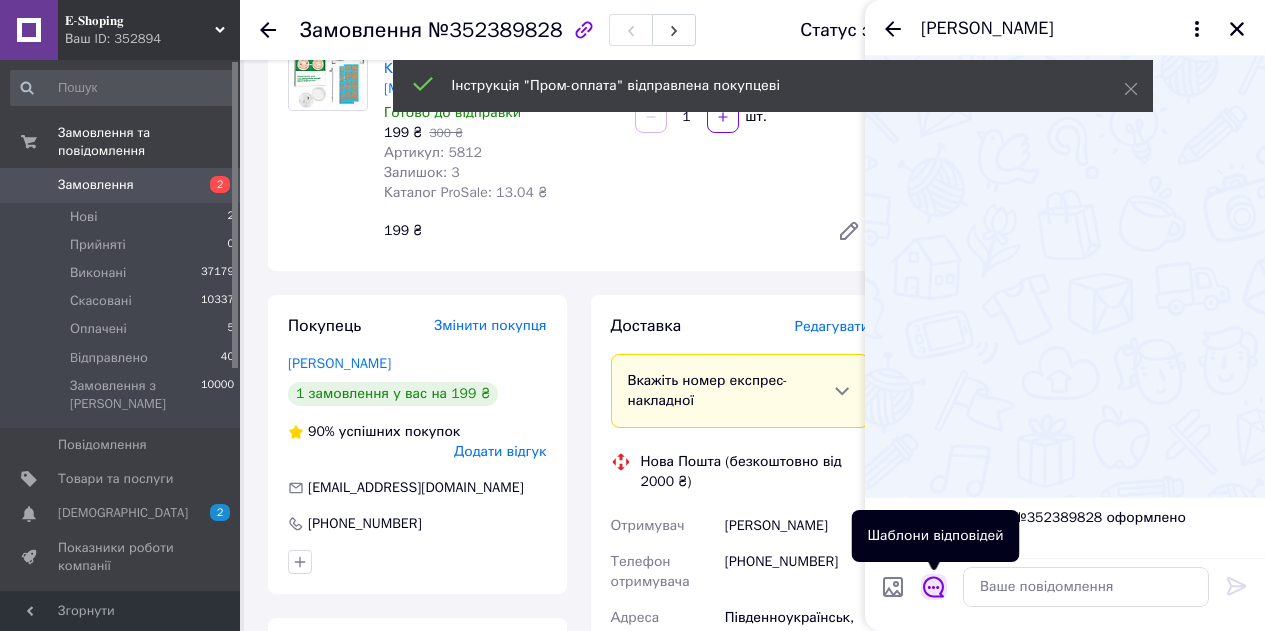 click 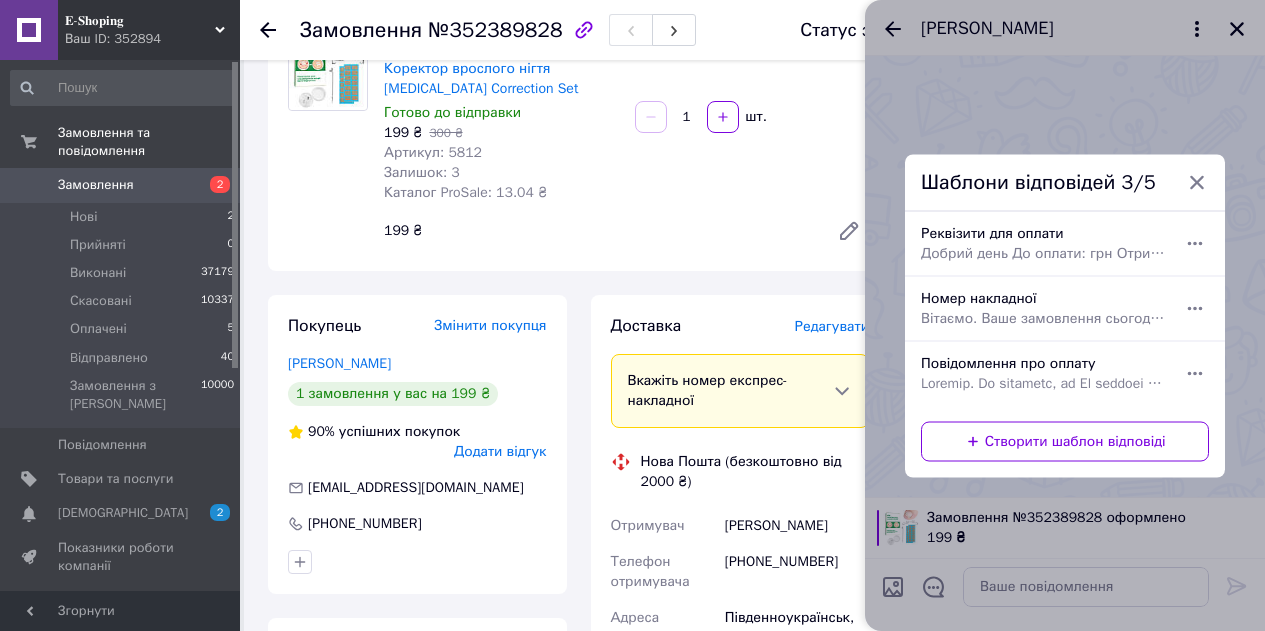 drag, startPoint x: 982, startPoint y: 372, endPoint x: 1008, endPoint y: 396, distance: 35.383614 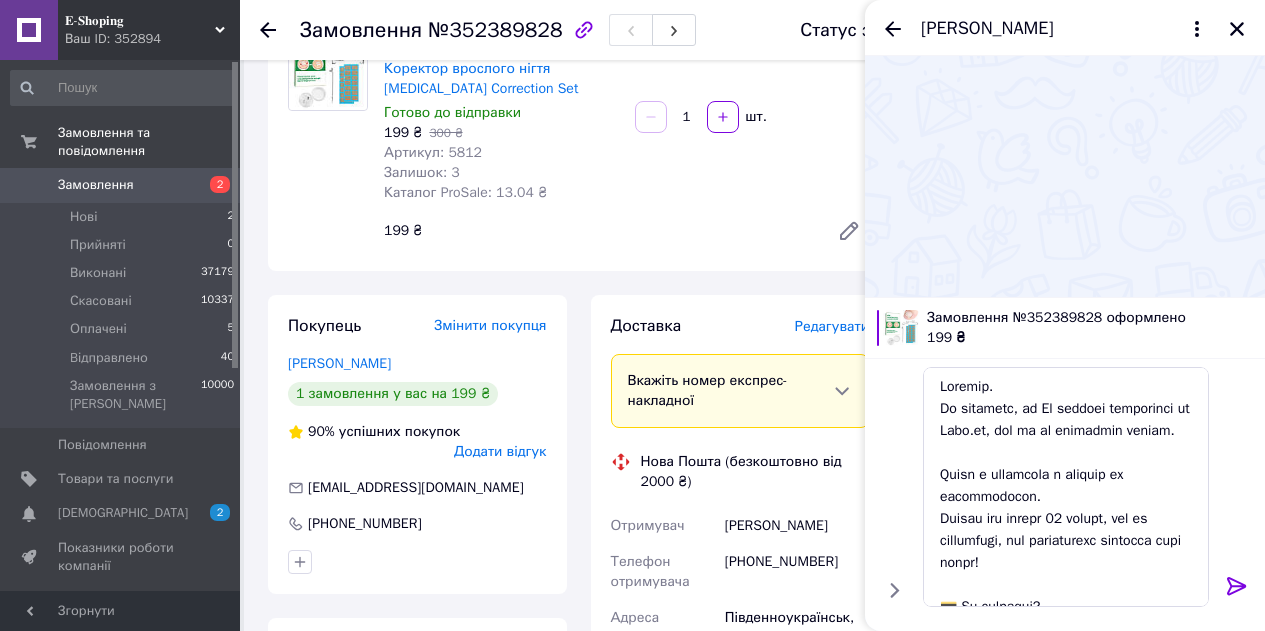 click 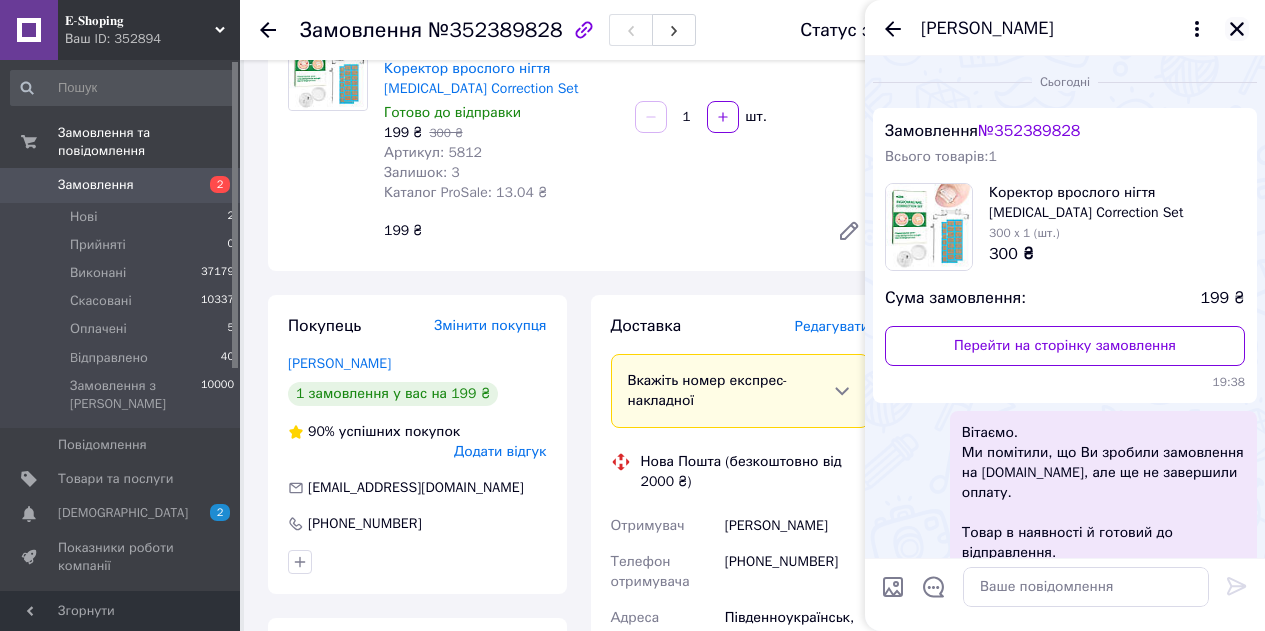 click 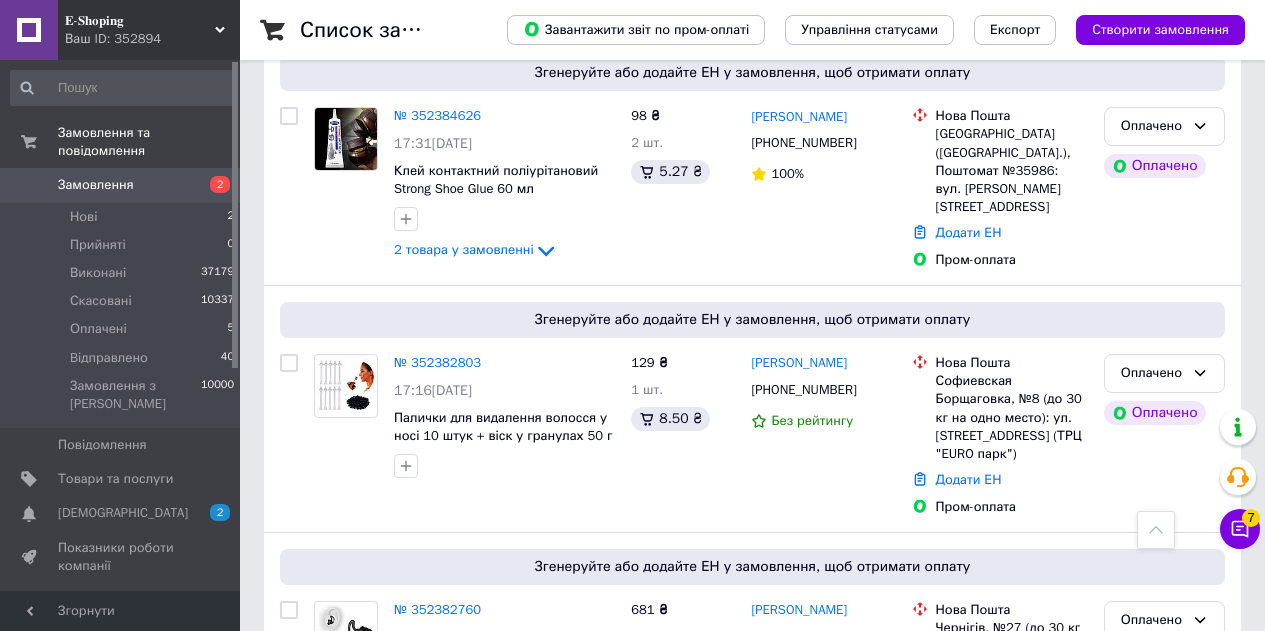 scroll, scrollTop: 900, scrollLeft: 0, axis: vertical 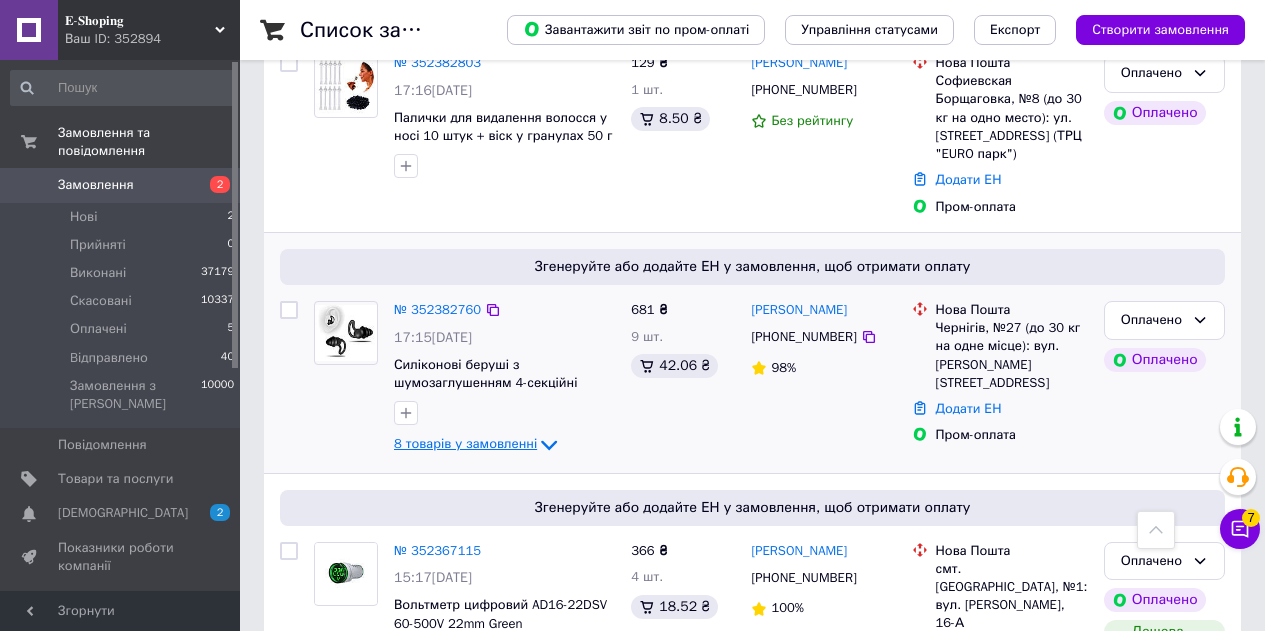 click on "8 товарів у замовленні" at bounding box center [465, 443] 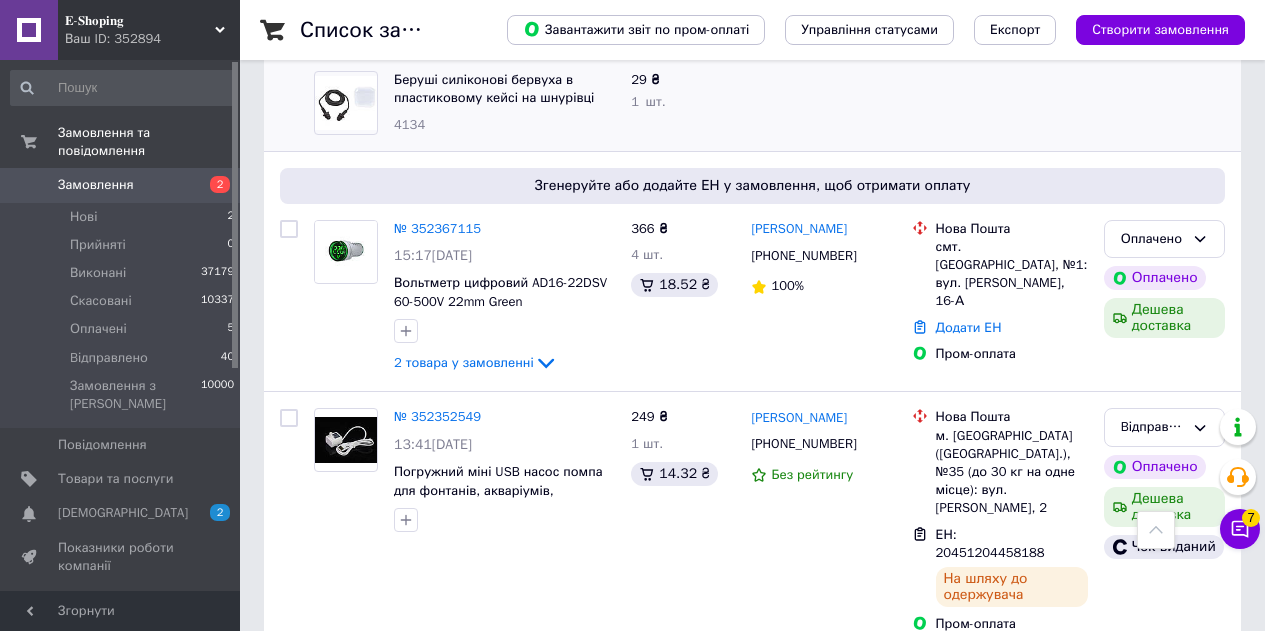 scroll, scrollTop: 1900, scrollLeft: 0, axis: vertical 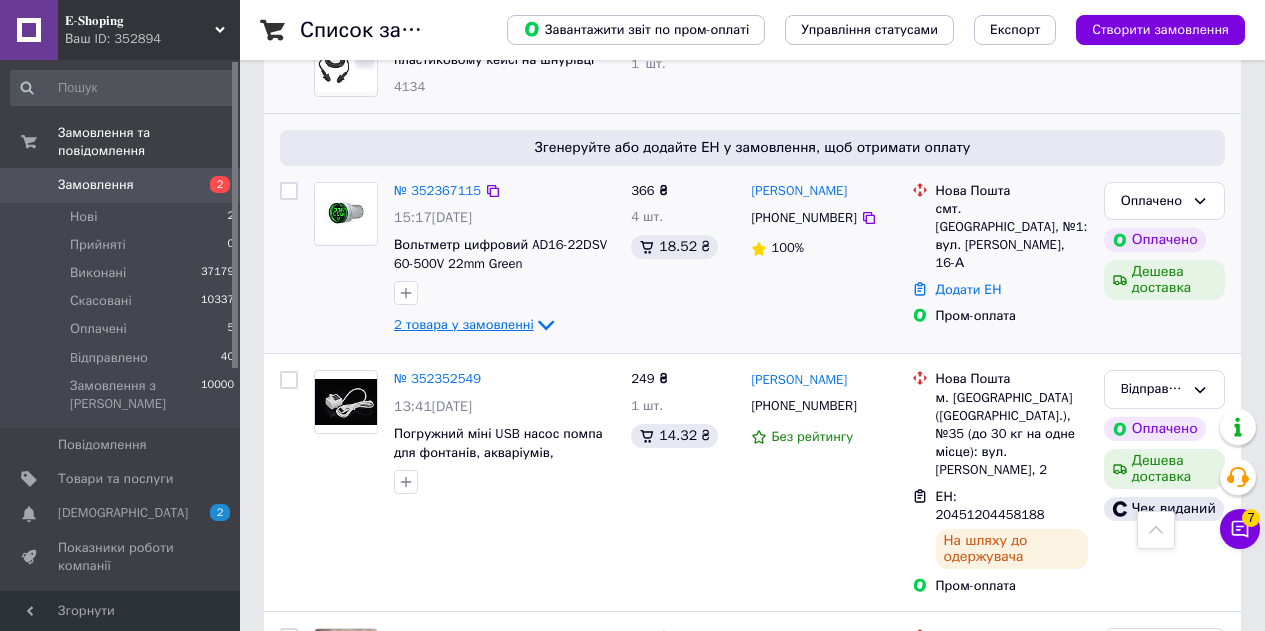 click on "2 товара у замовленні" at bounding box center (464, 324) 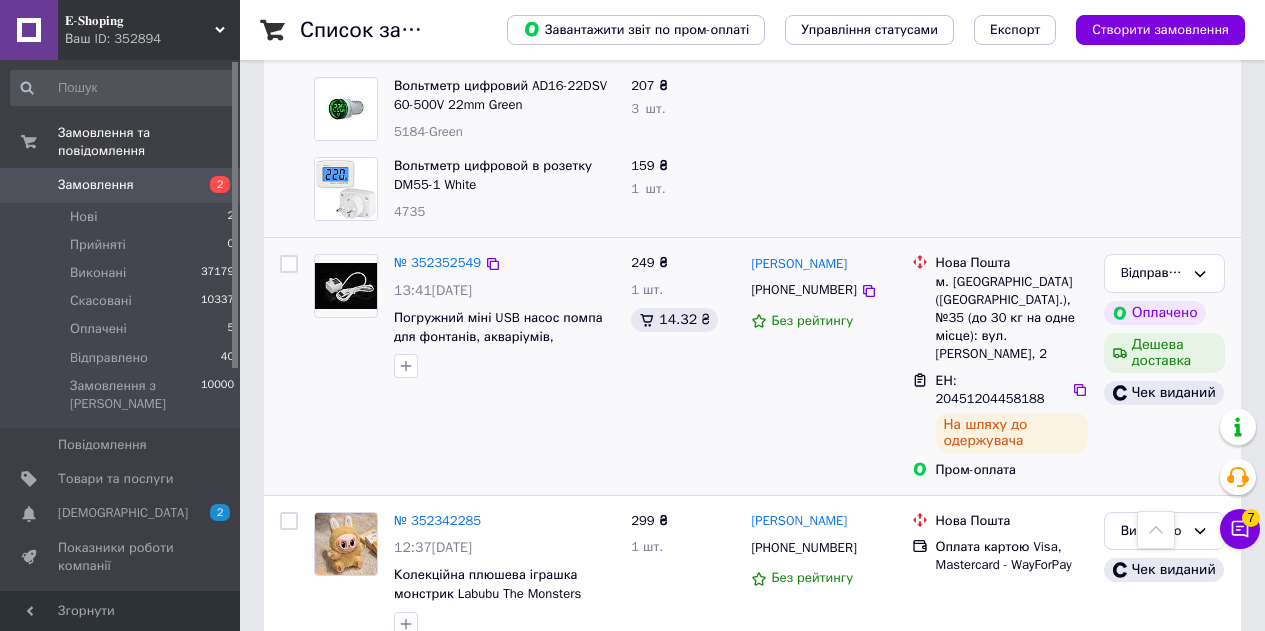 scroll, scrollTop: 2200, scrollLeft: 0, axis: vertical 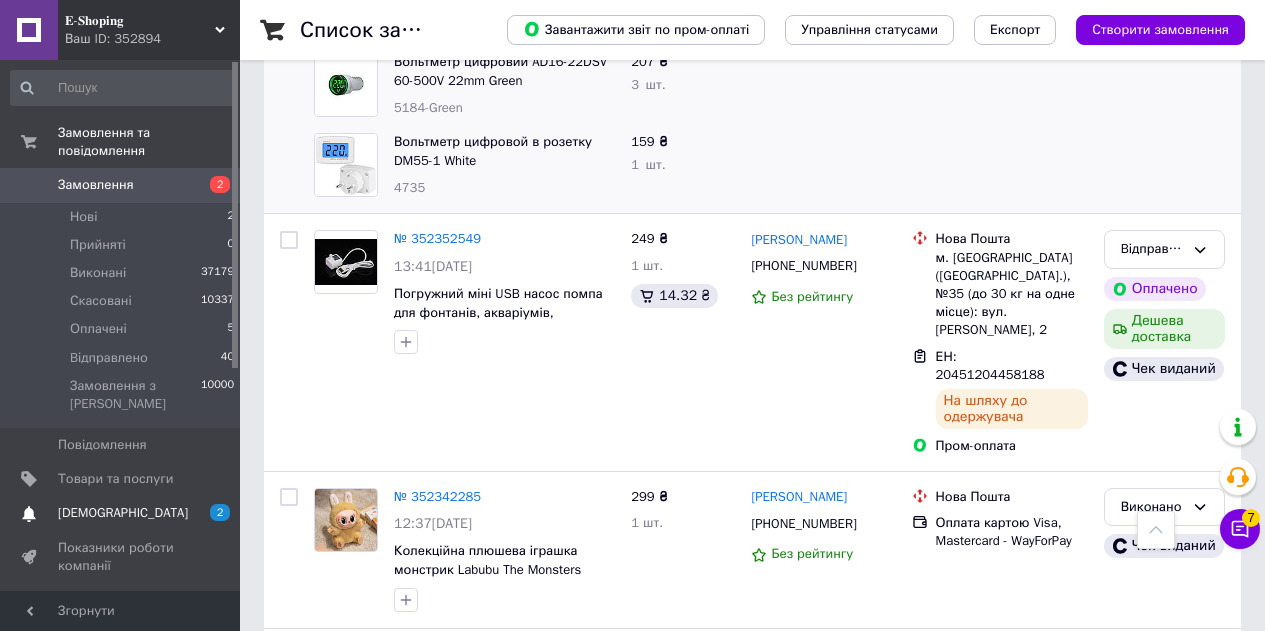 click on "[DEMOGRAPHIC_DATA]" at bounding box center [123, 513] 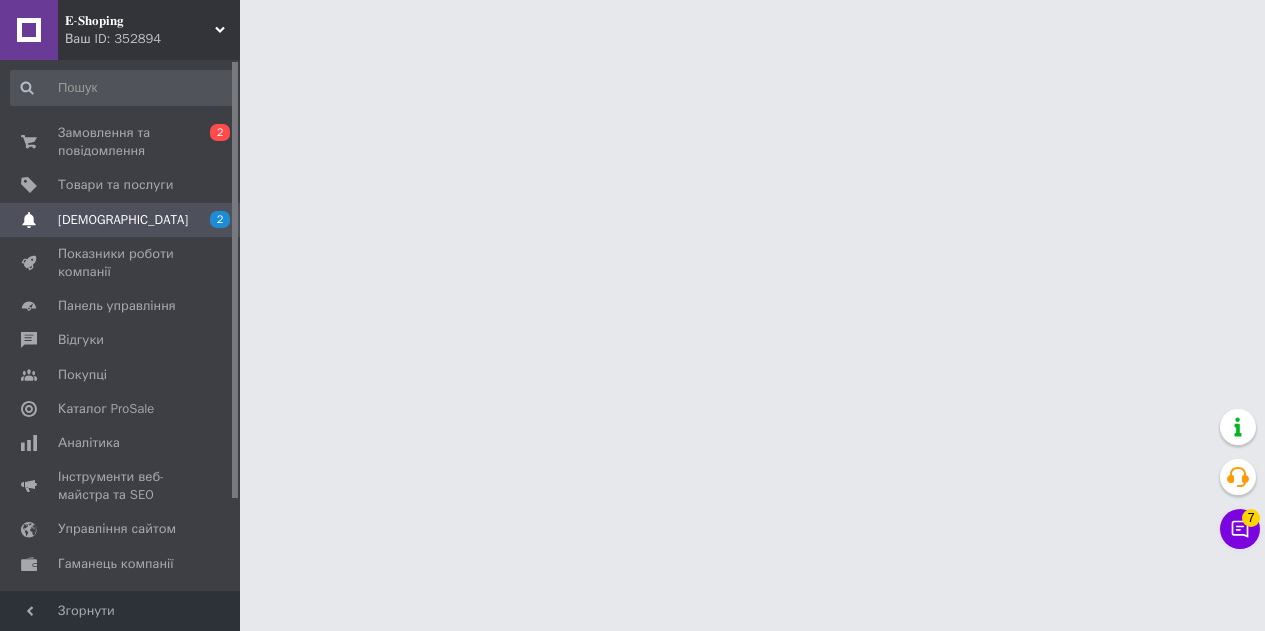 scroll, scrollTop: 0, scrollLeft: 0, axis: both 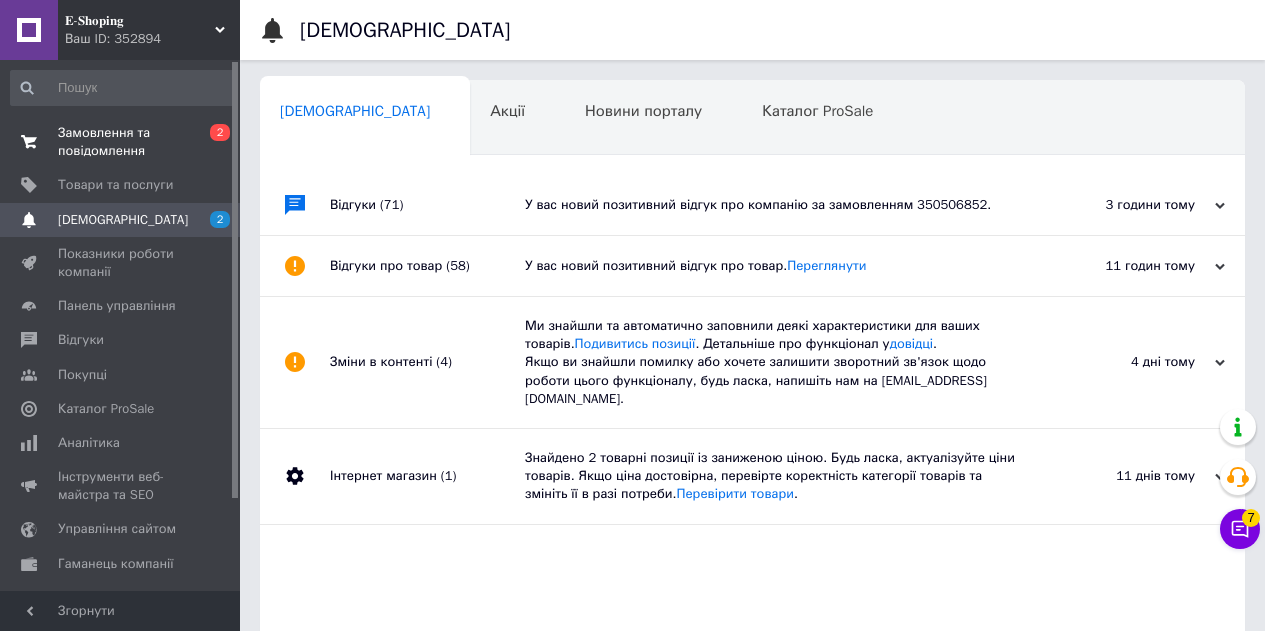 click on "Замовлення та повідомлення" at bounding box center [121, 142] 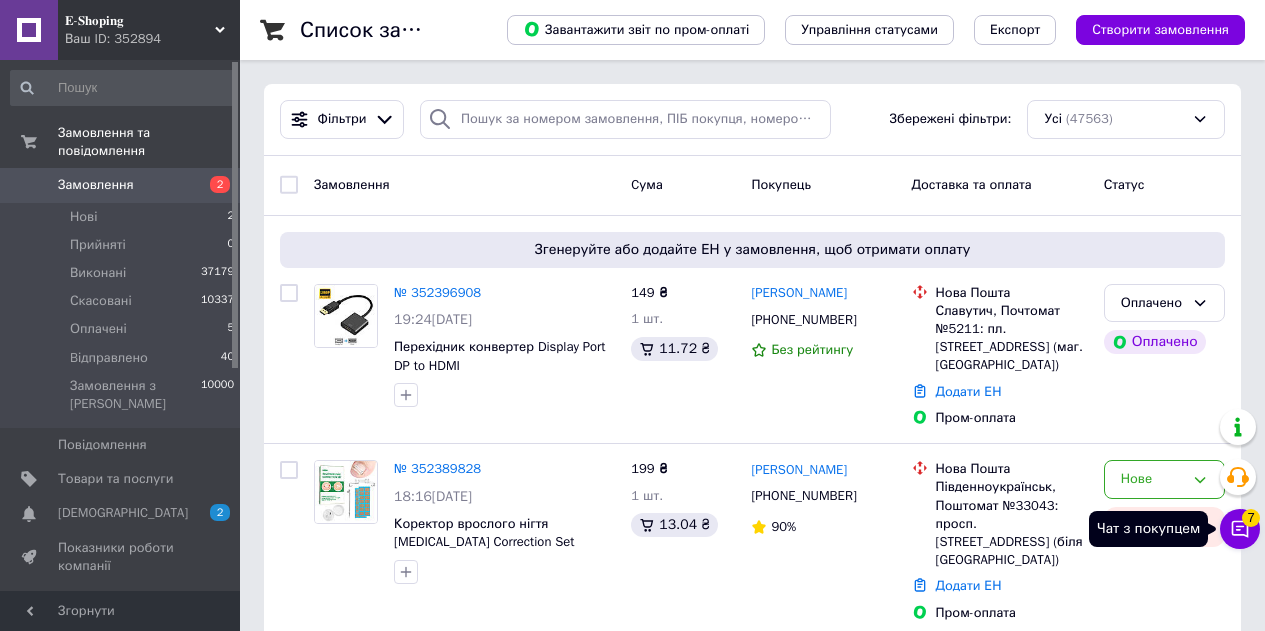 click 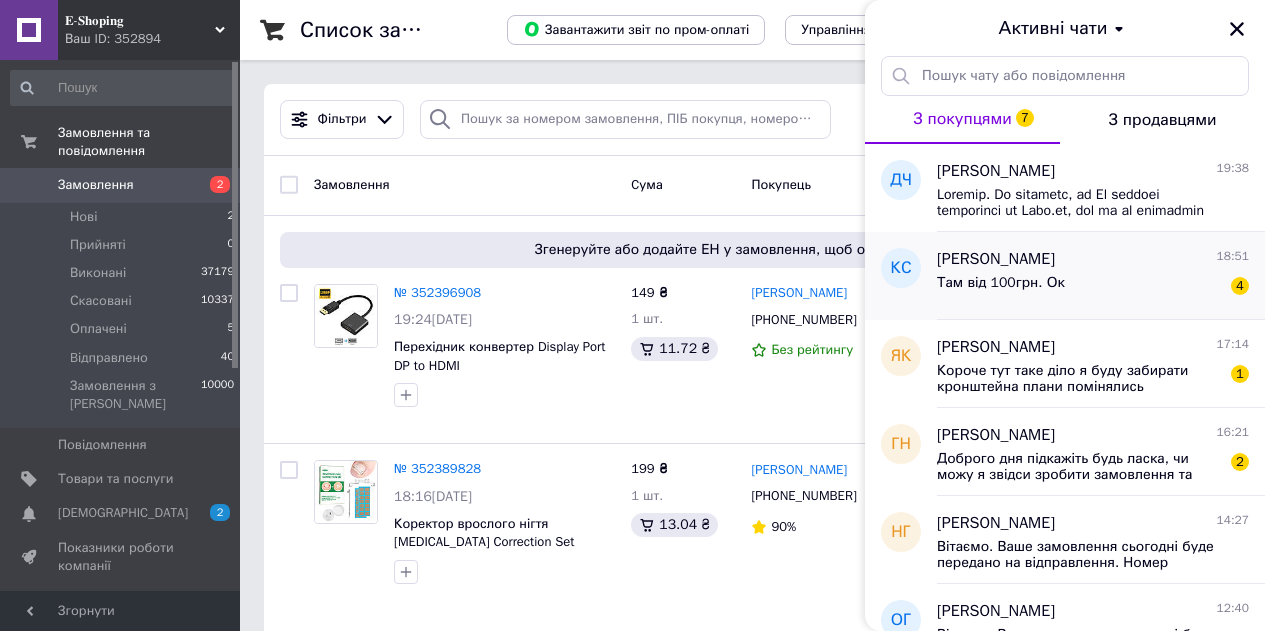 click on "Там від 100грн. Ок 4" at bounding box center (1093, 287) 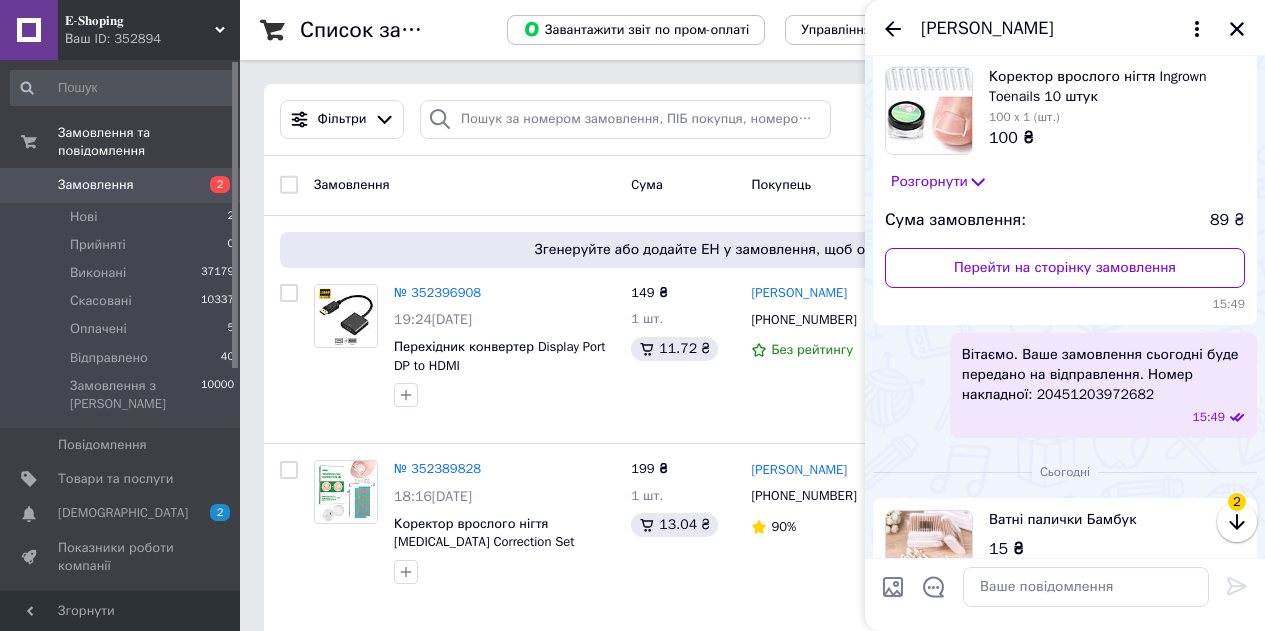 scroll, scrollTop: 0, scrollLeft: 0, axis: both 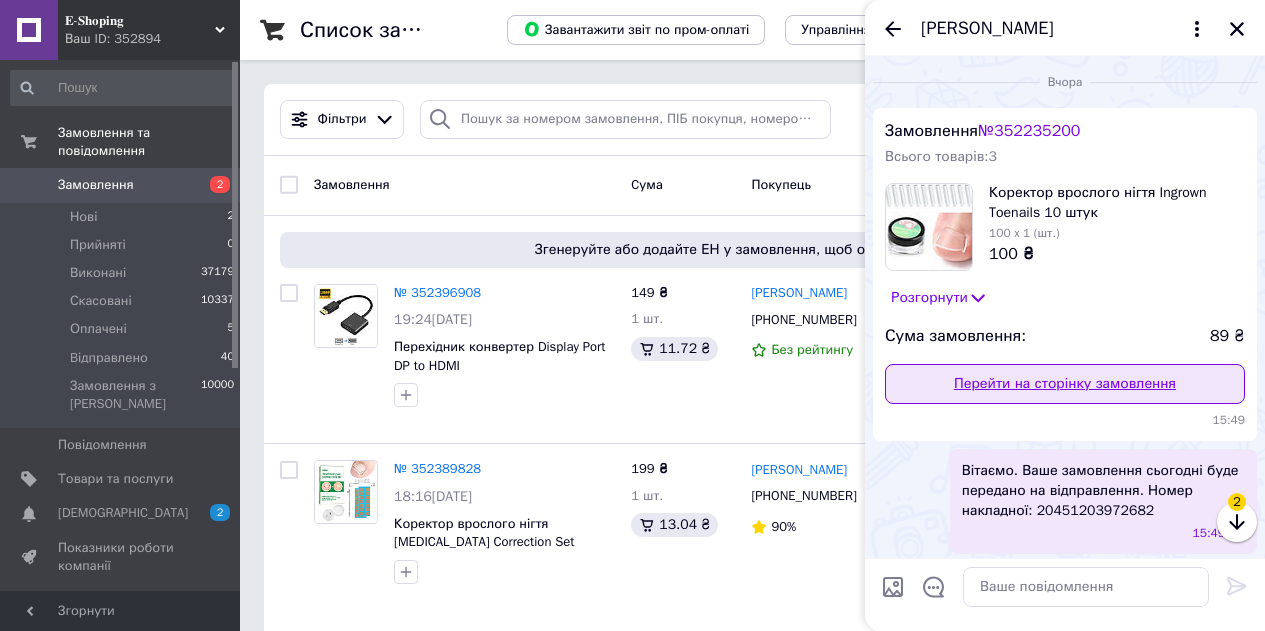 click on "Перейти на сторінку замовлення" at bounding box center (1065, 384) 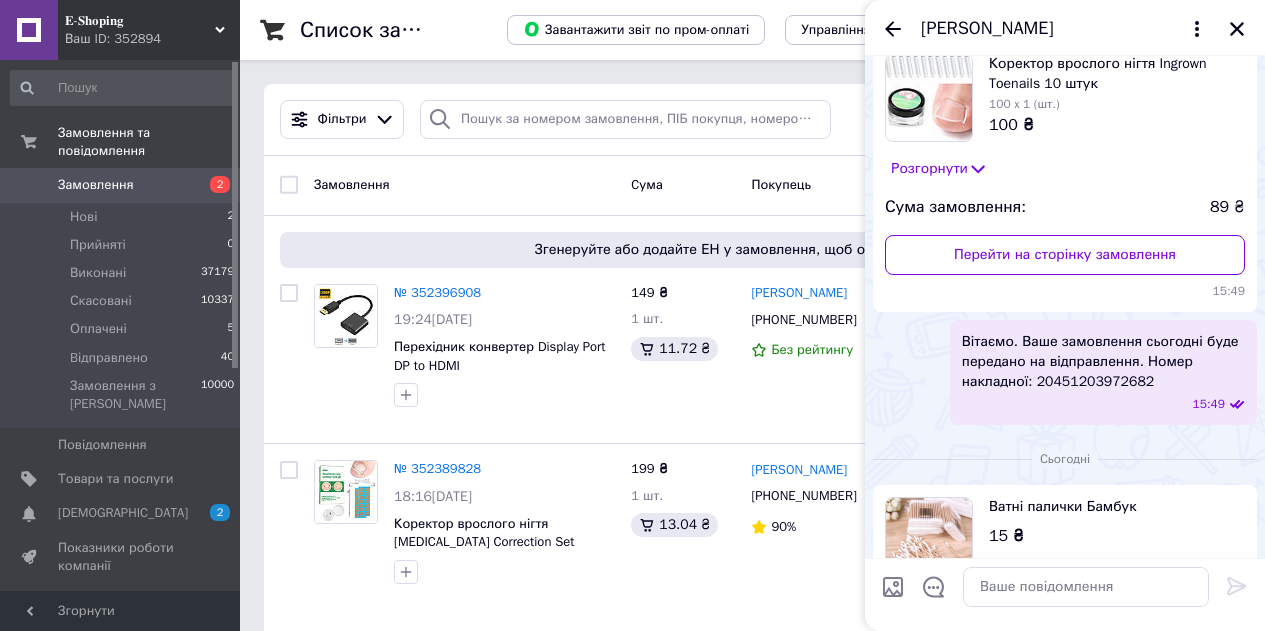 scroll, scrollTop: 0, scrollLeft: 0, axis: both 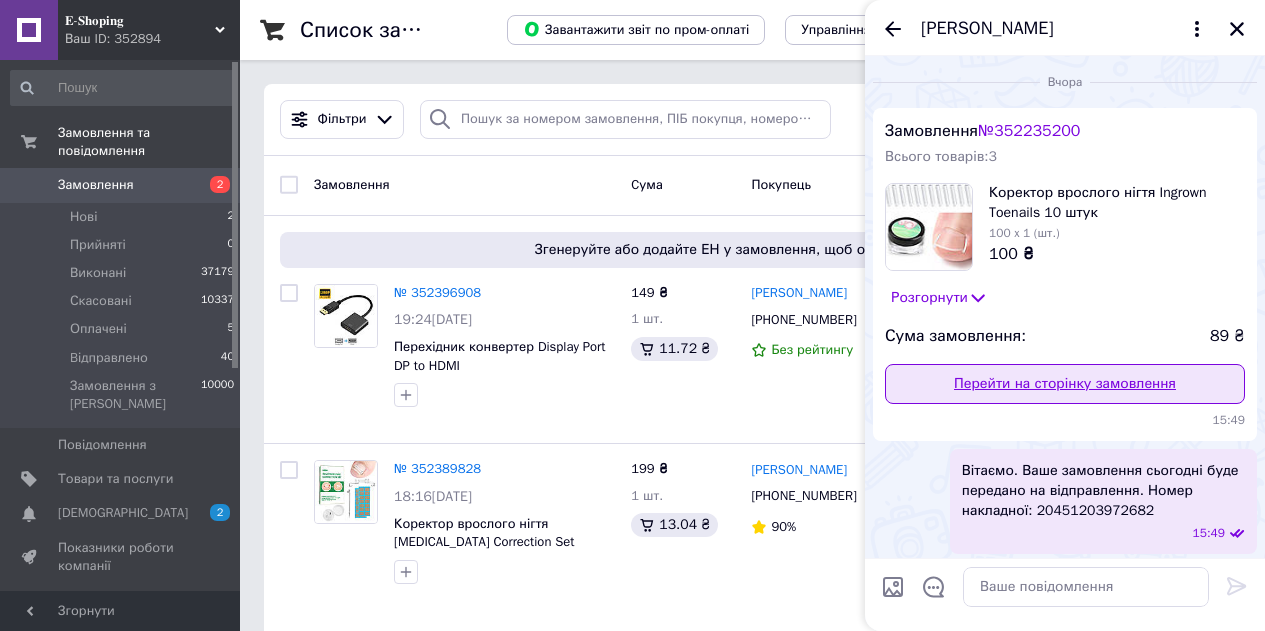 click on "Перейти на сторінку замовлення" at bounding box center [1065, 384] 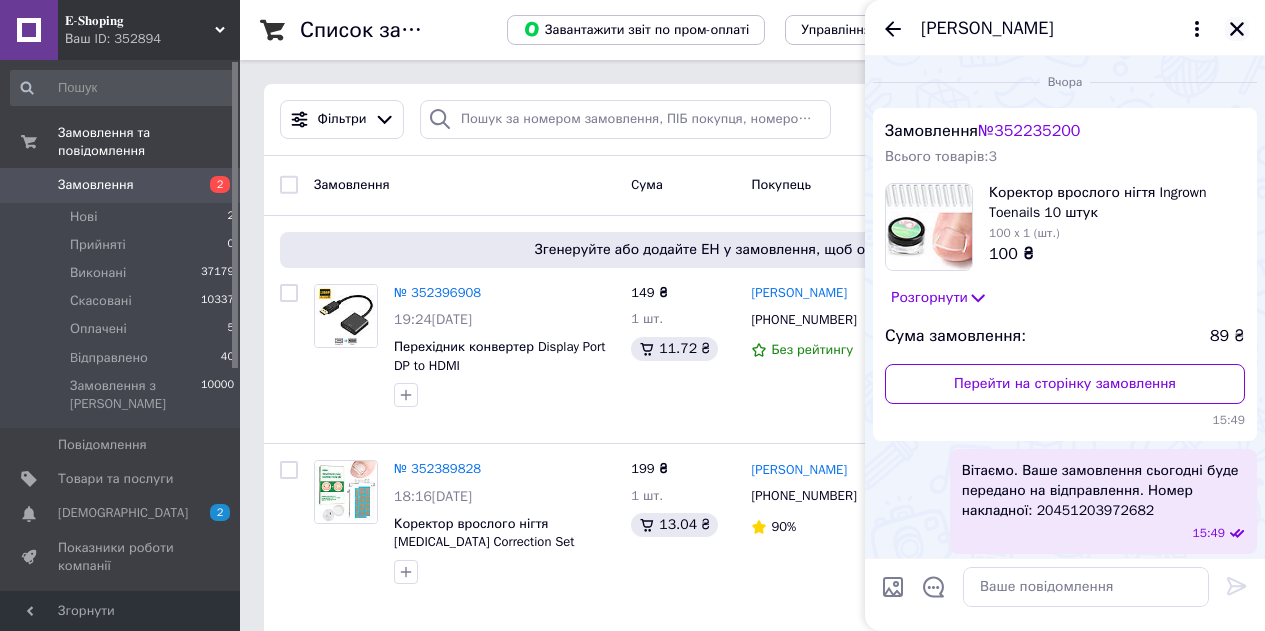 click 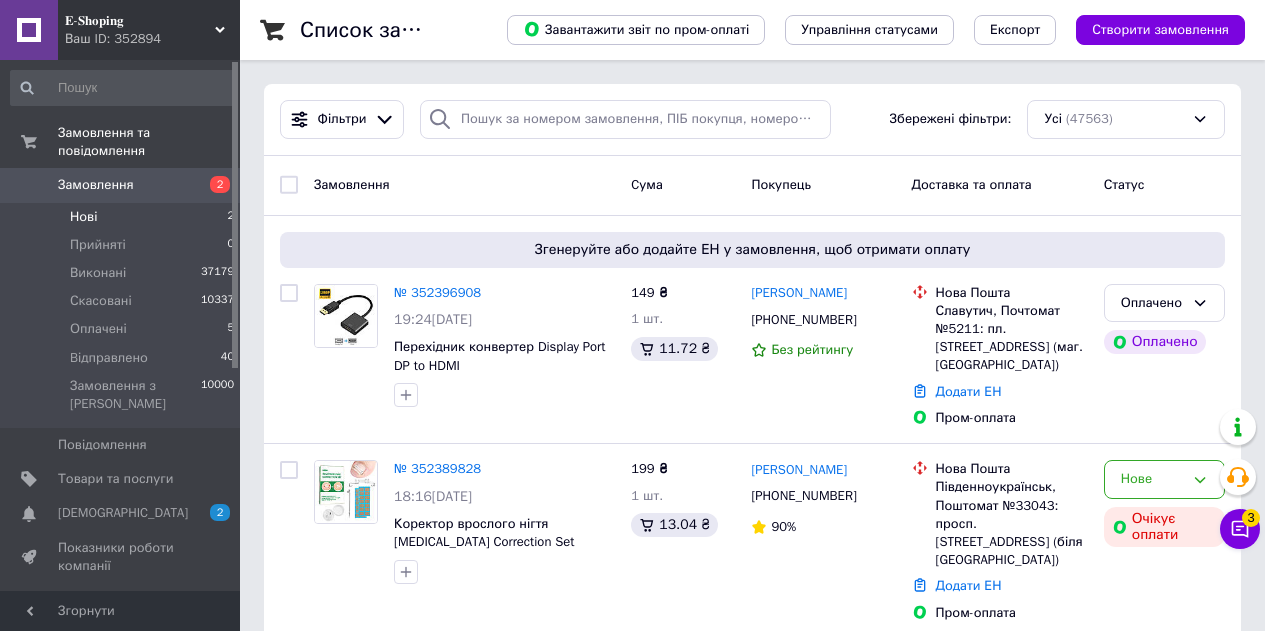 click on "Нові" at bounding box center [83, 217] 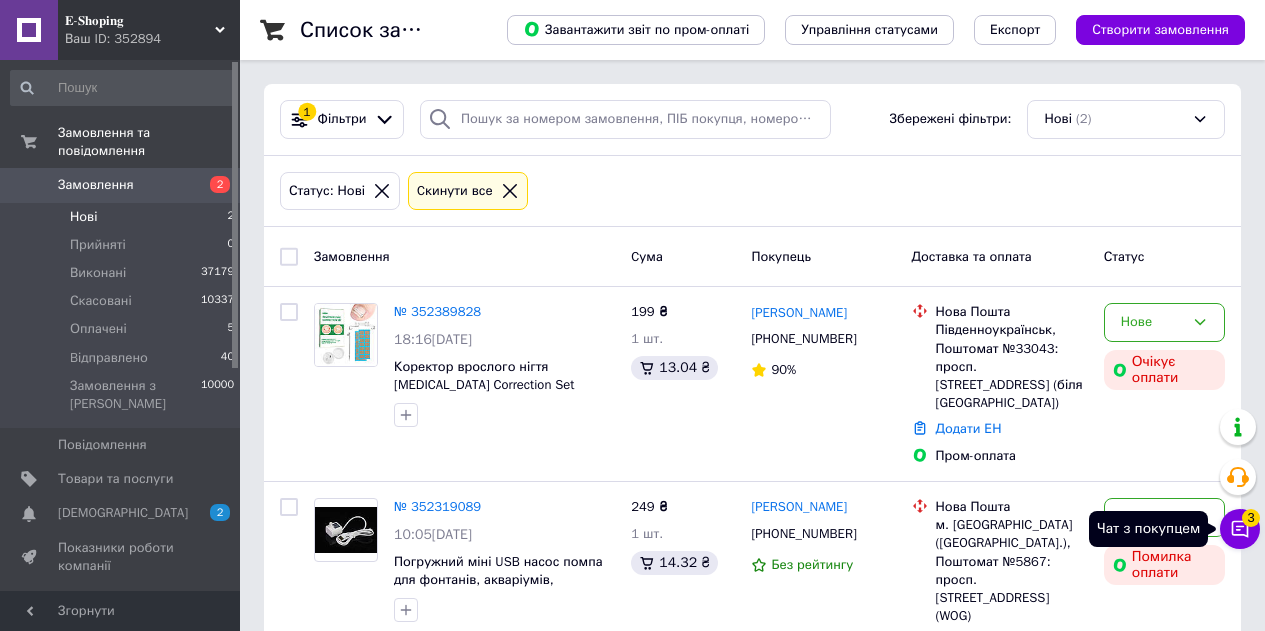 click 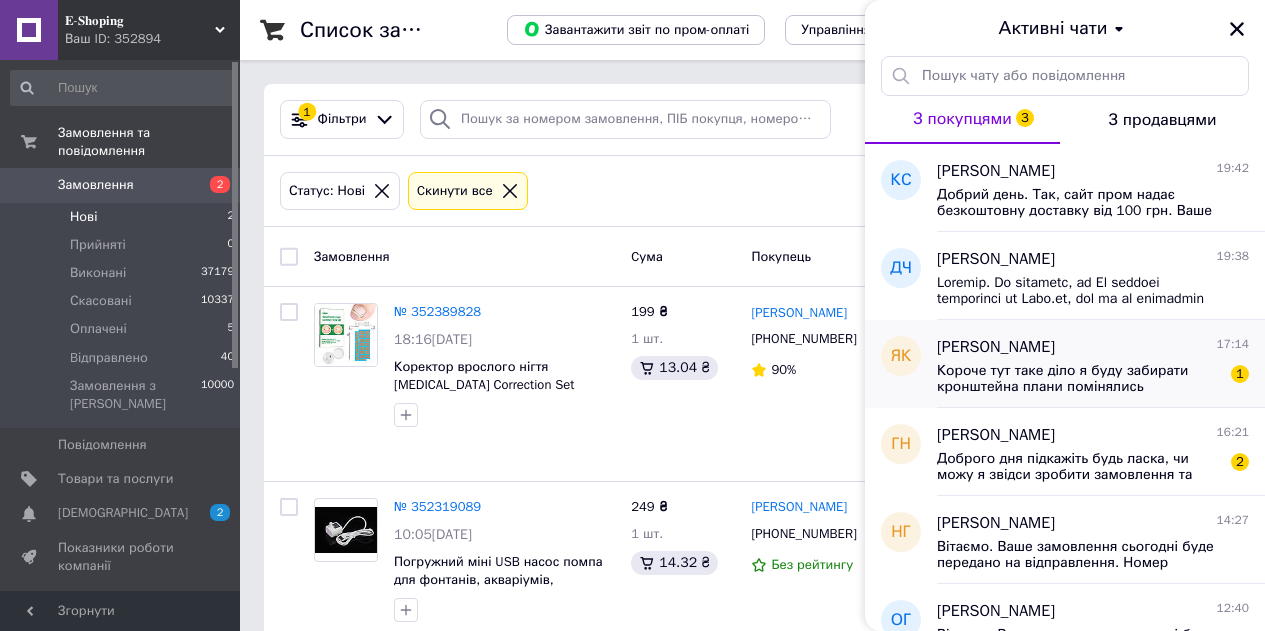 click on "Короче тут таке діло я буду забирати кронштейна плани помінялись" at bounding box center [1079, 379] 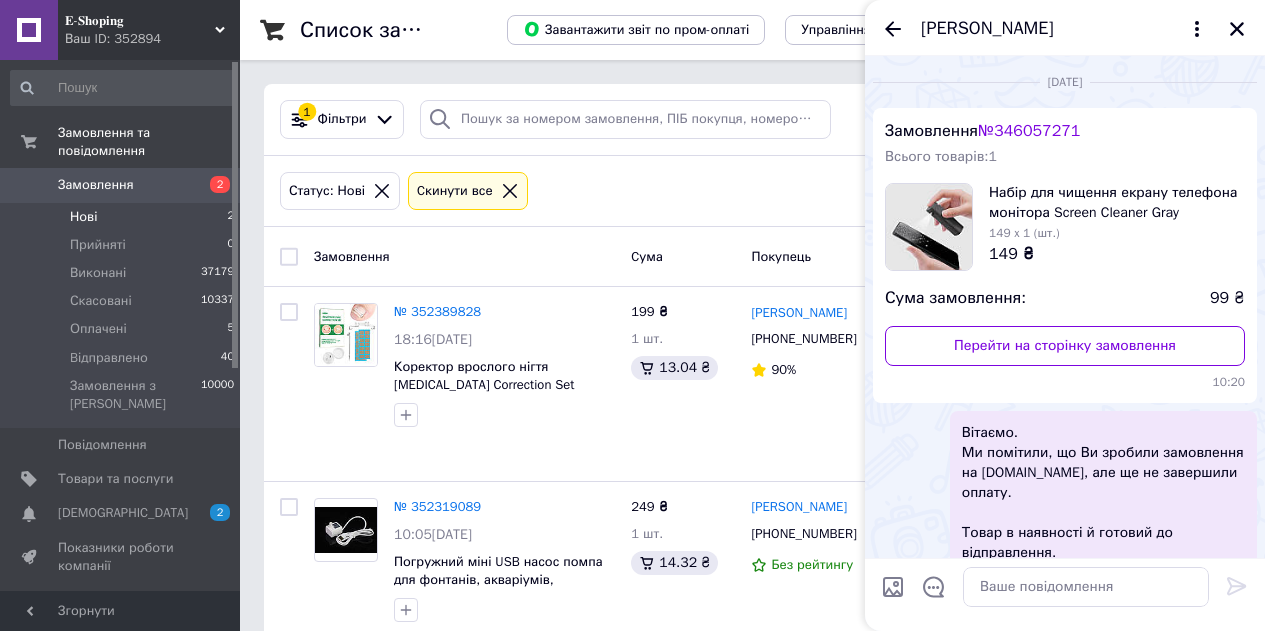 scroll, scrollTop: 2957, scrollLeft: 0, axis: vertical 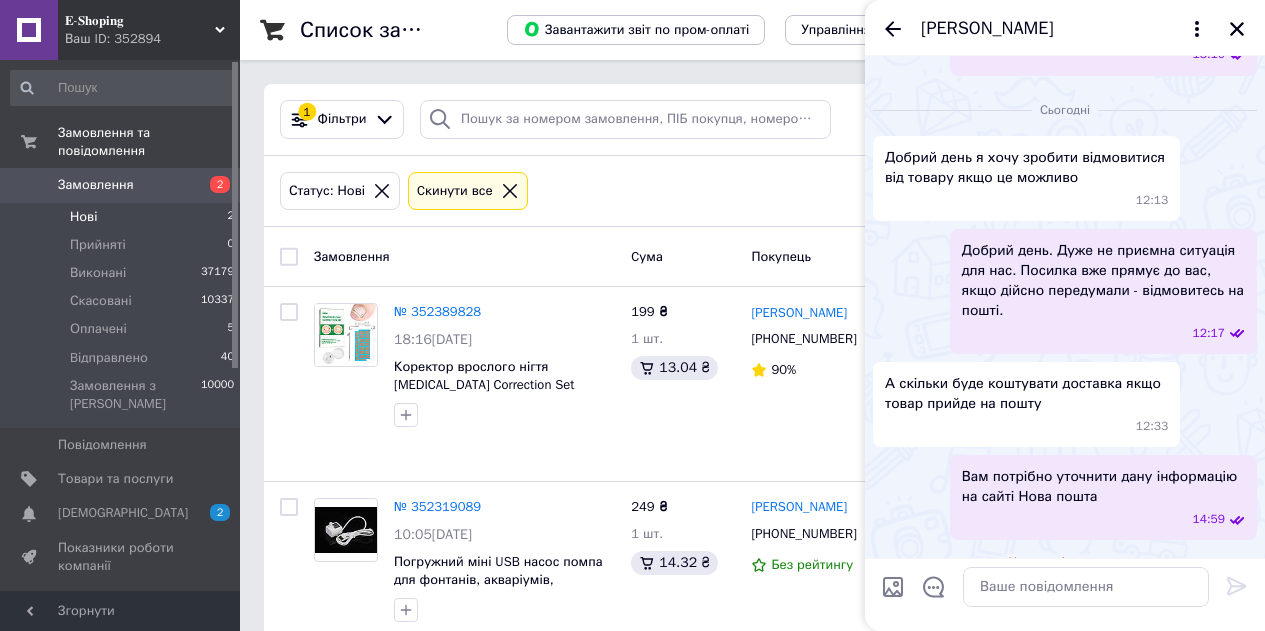 click 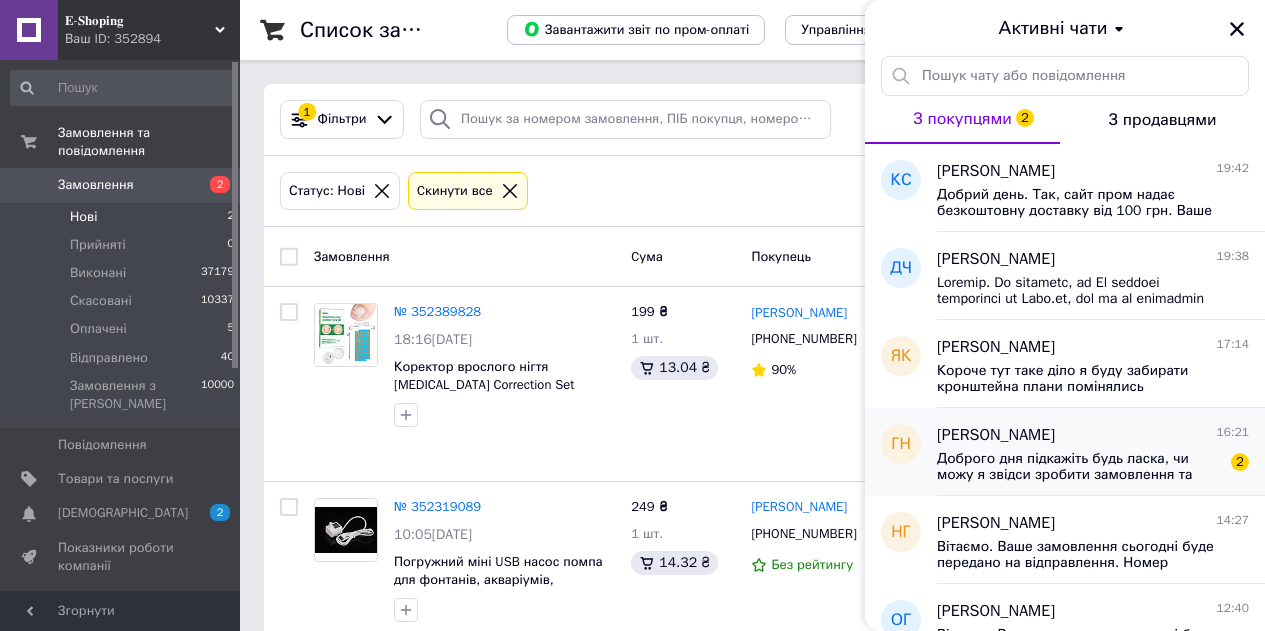 click on "Доброго дня підкажіть будь ласка, чи можу я звідси зробити замовлення та після отримання оплатити?" at bounding box center (1079, 467) 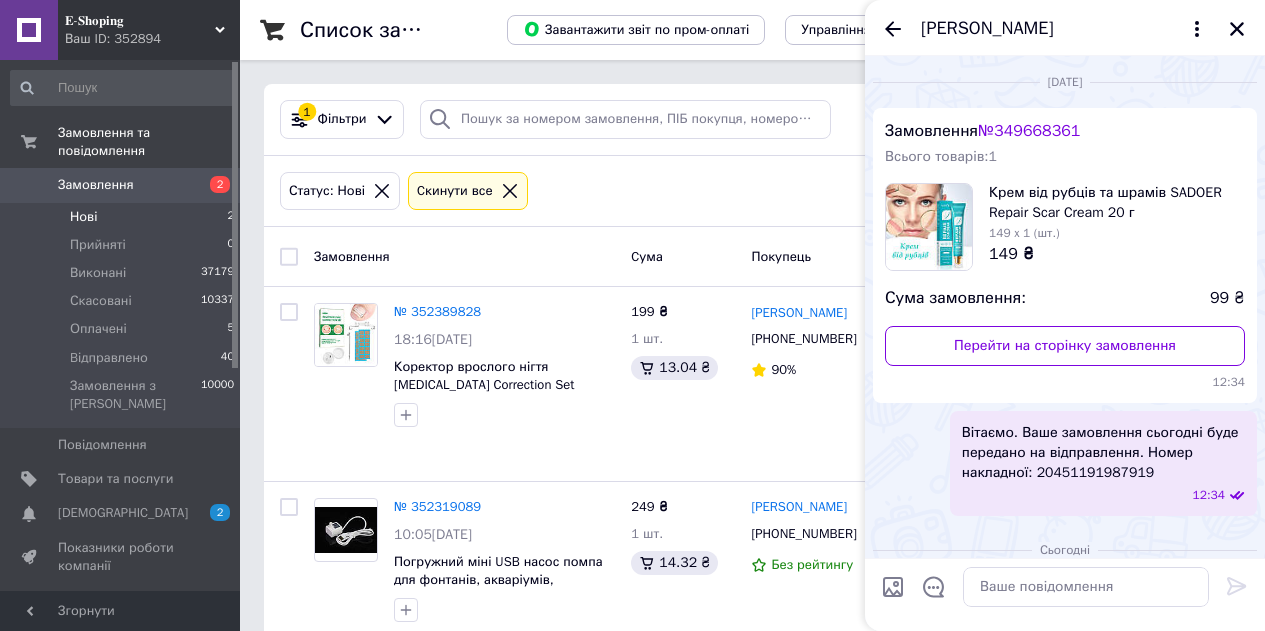 scroll, scrollTop: 339, scrollLeft: 0, axis: vertical 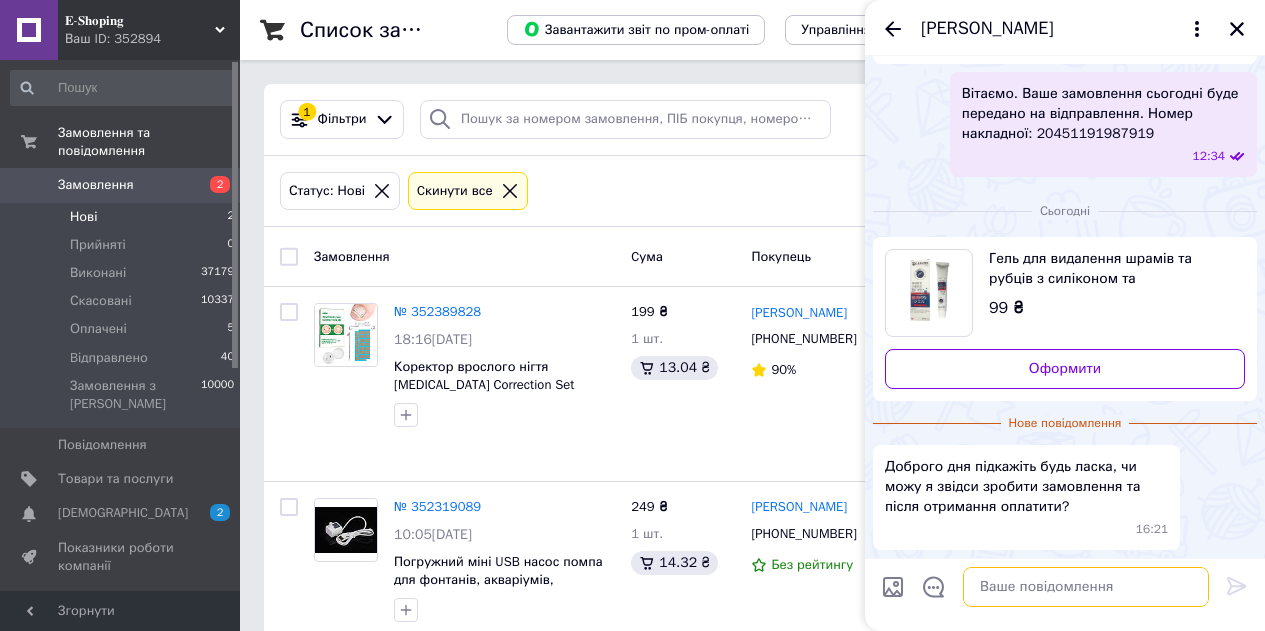 click at bounding box center [1086, 587] 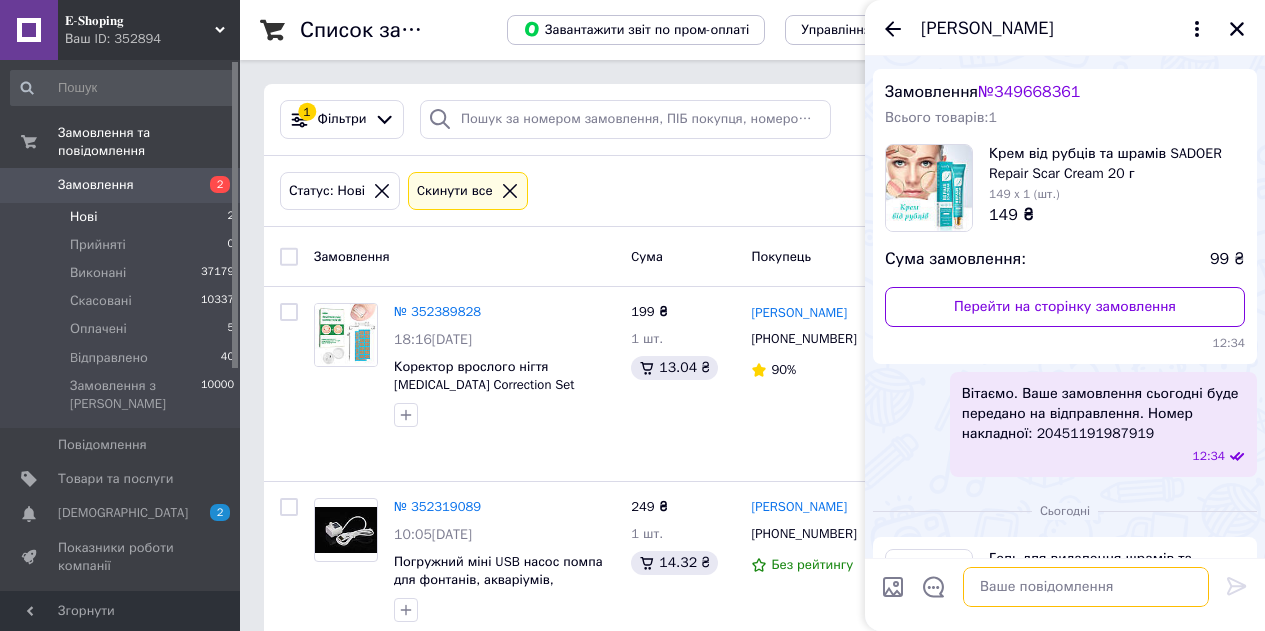 scroll, scrollTop: 339, scrollLeft: 0, axis: vertical 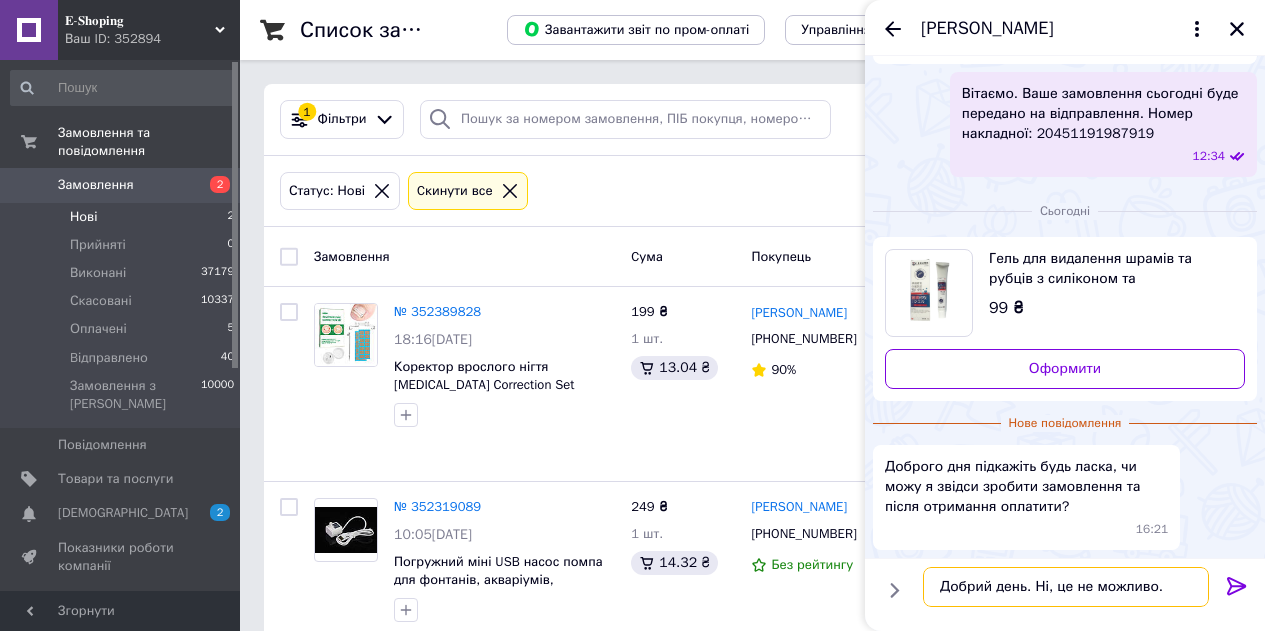 type on "Добрий день. Ні, це не можливо." 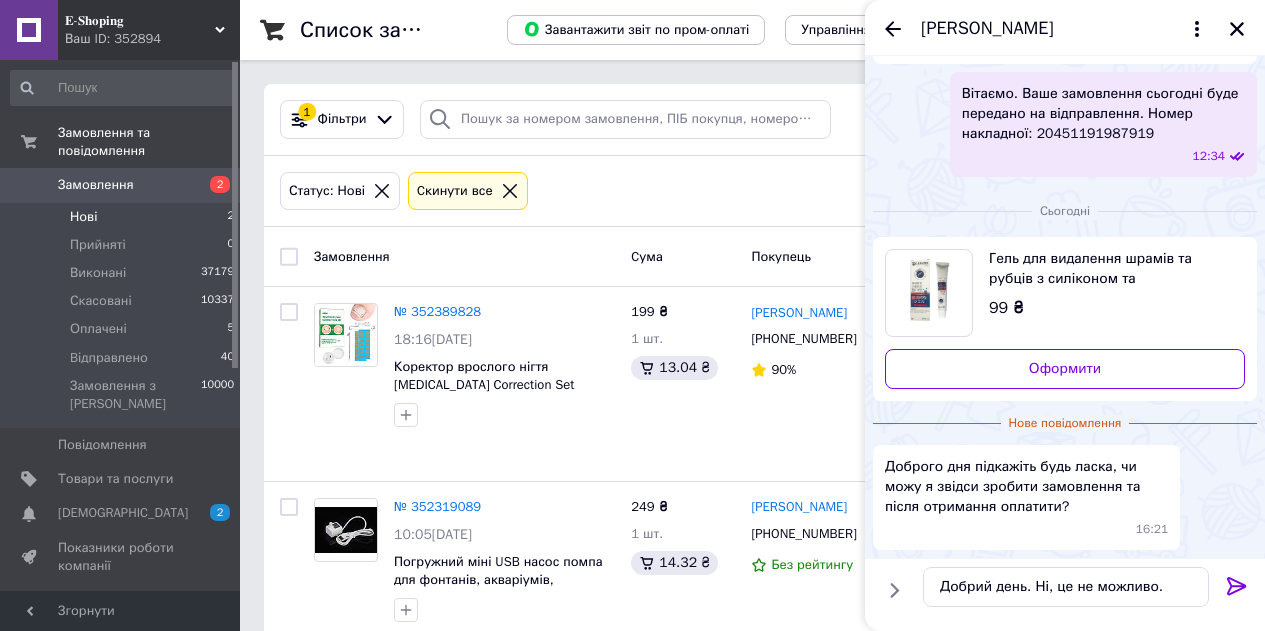 click 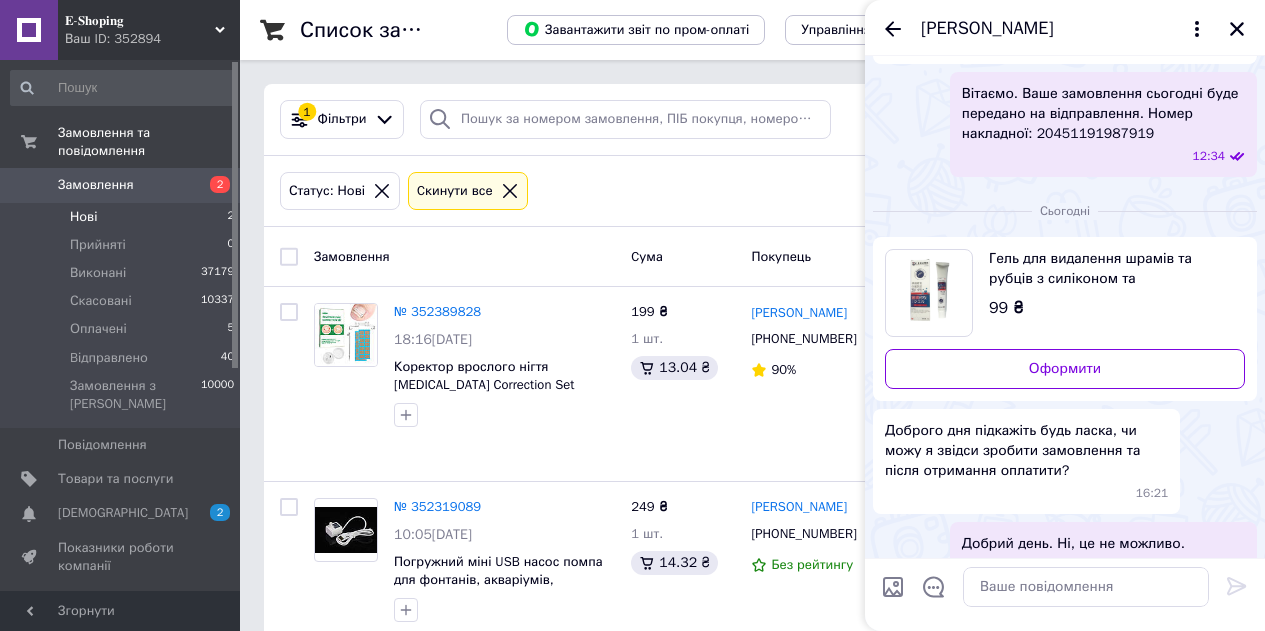 scroll, scrollTop: 356, scrollLeft: 0, axis: vertical 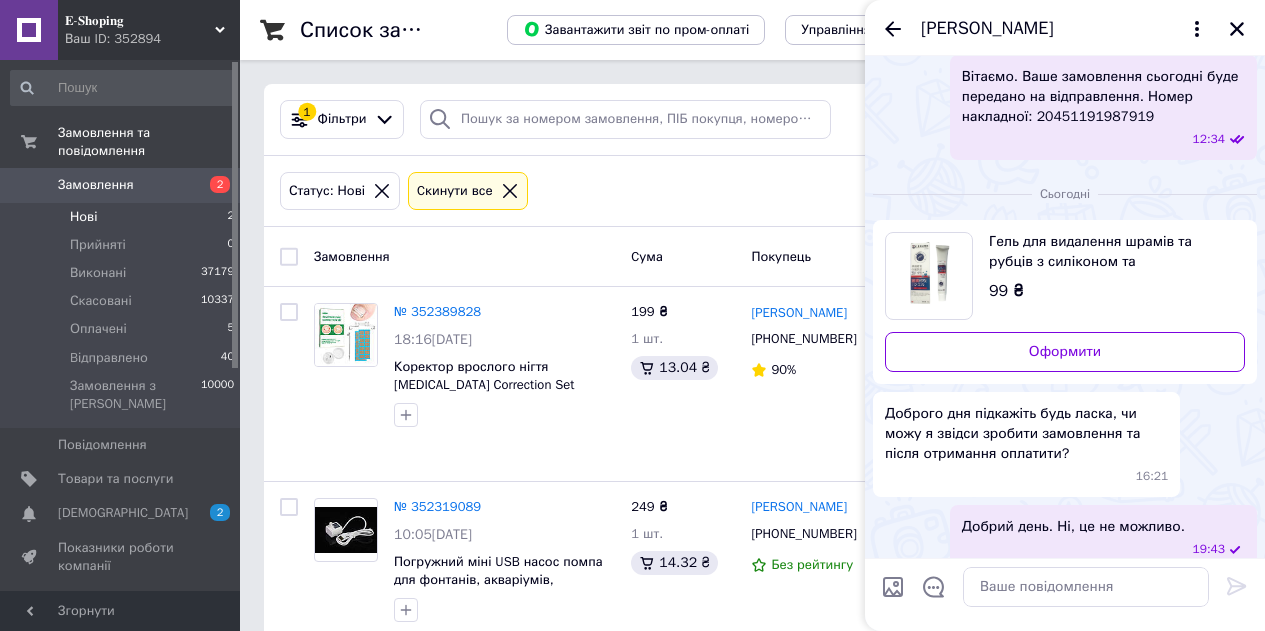 click on "Вітаємо. Ваше замовлення сьогодні буде передано на відправлення. Номер накладної: 20451191987919 12:34" at bounding box center [1065, 107] 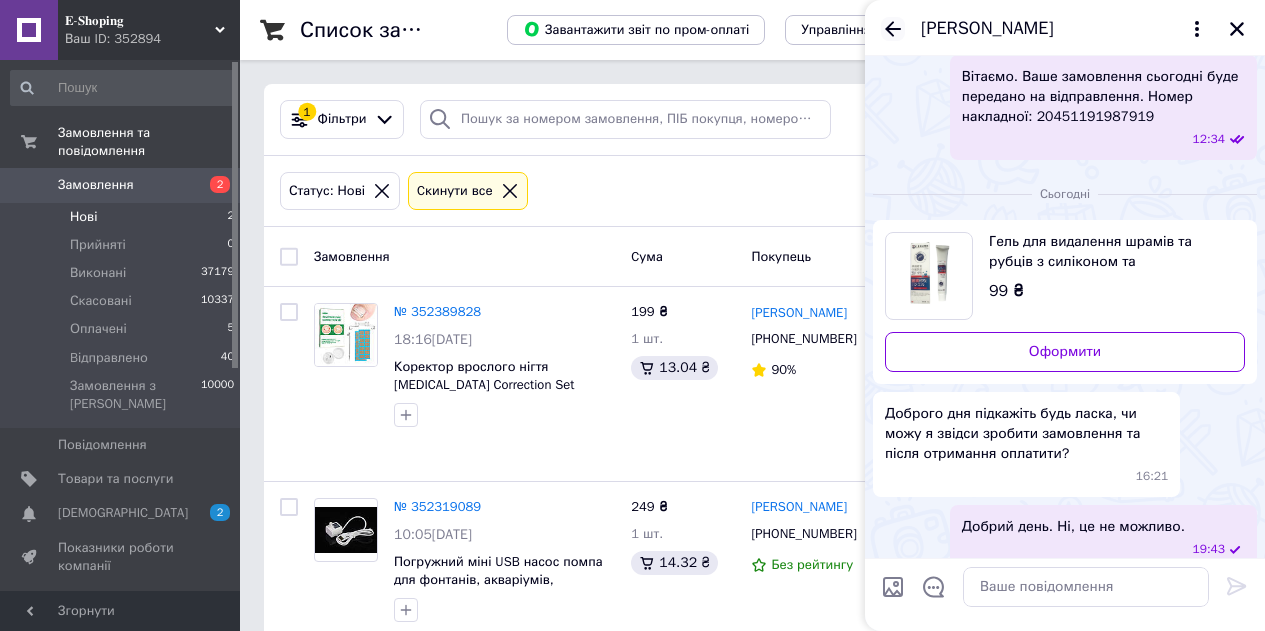 click 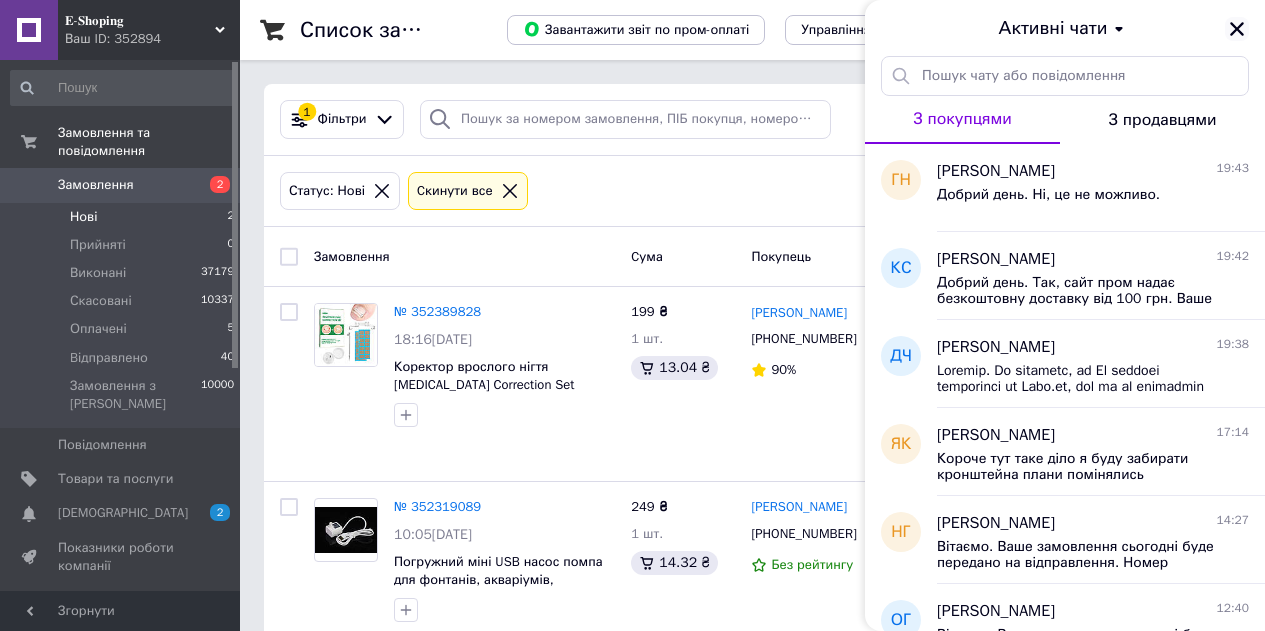 click 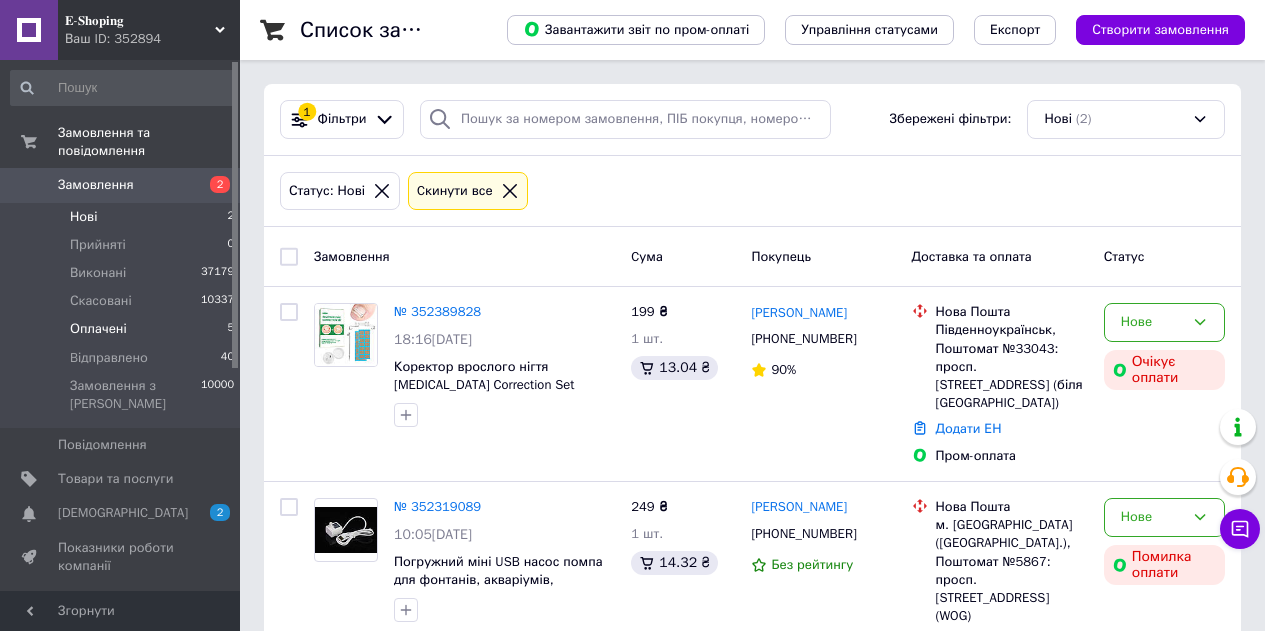 click on "Оплачені" at bounding box center [98, 329] 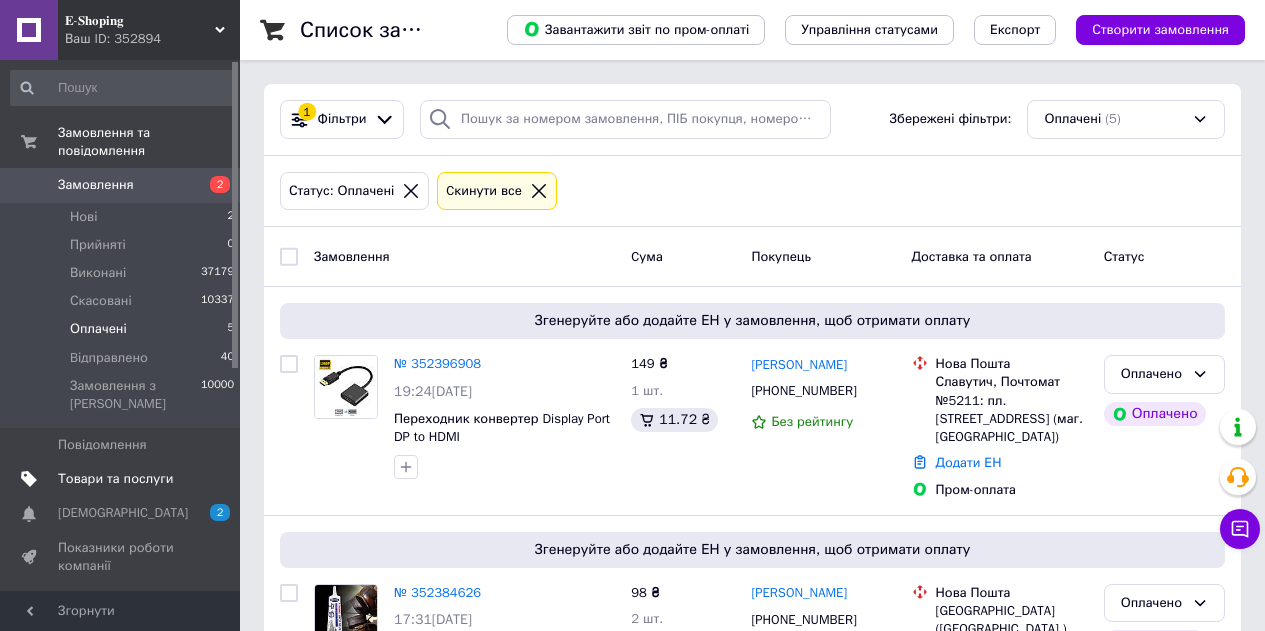 click on "Товари та послуги" at bounding box center [115, 479] 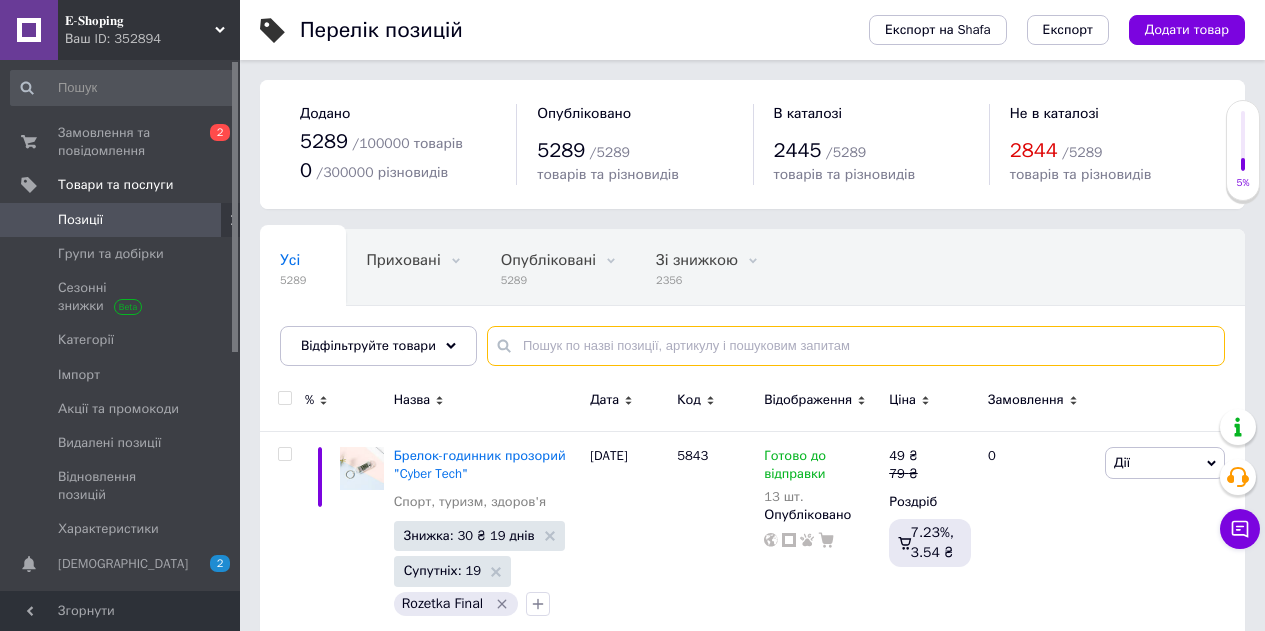 paste on "Силиконовые гелевые увлажняющие носки Soft Gel Socks Rose" 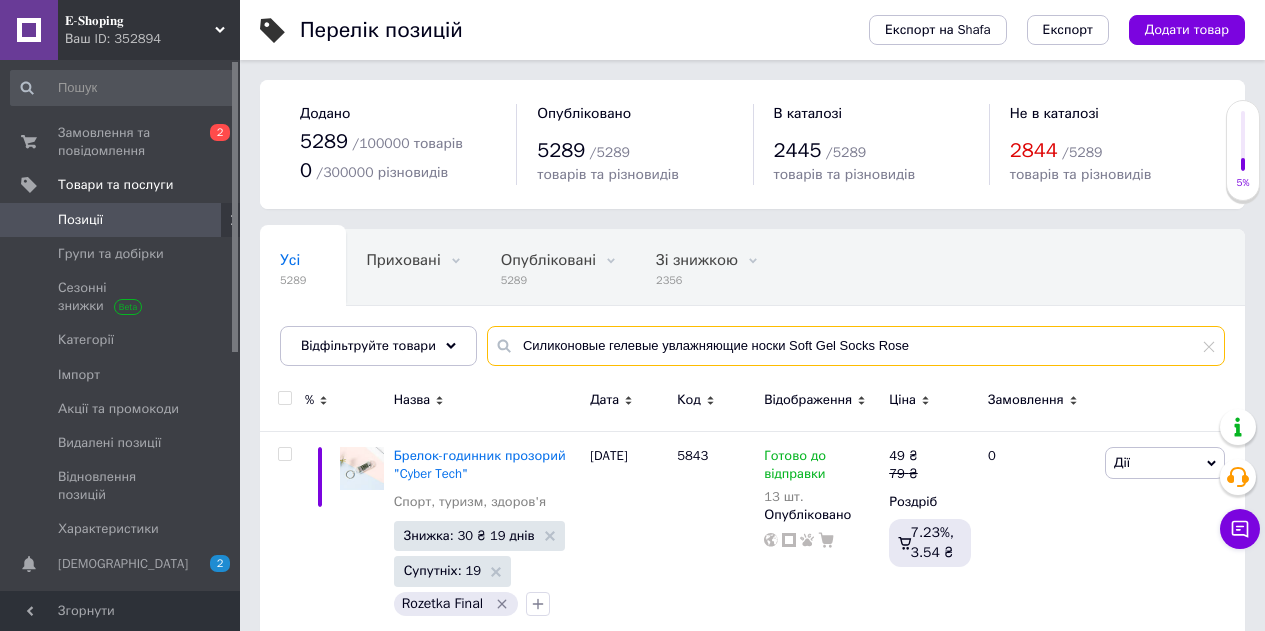 type on "Силиконовые гелевые увлажняющие носки Soft Gel Socks Rose" 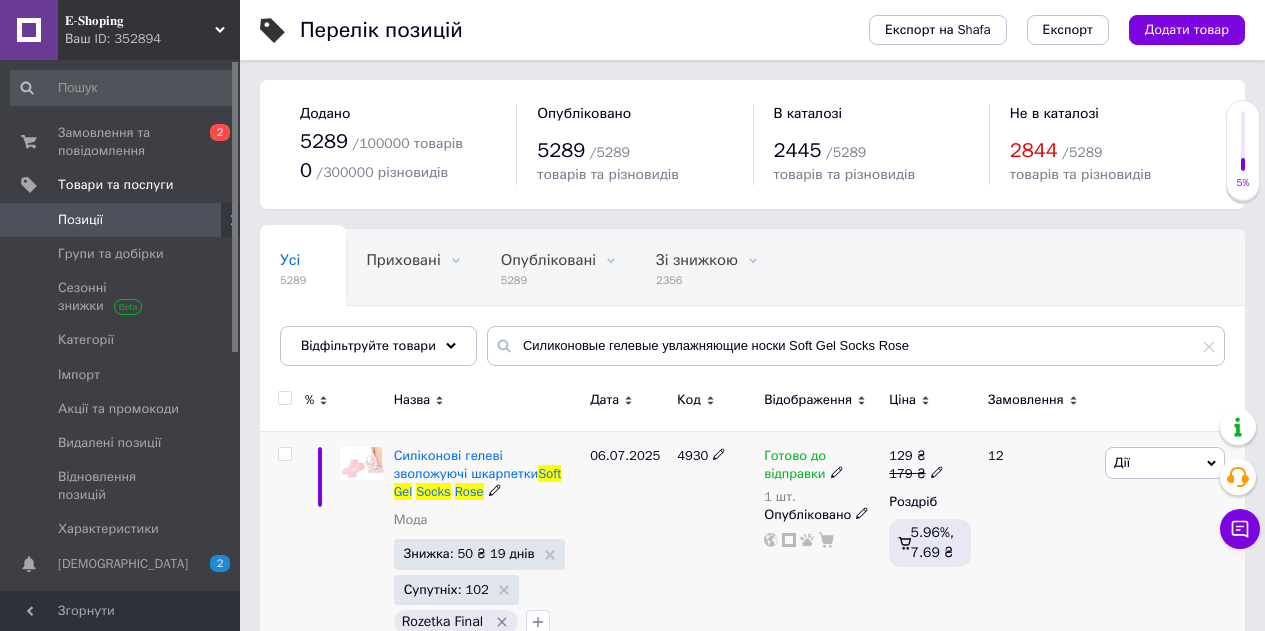 click on "Готово до відправки" at bounding box center [795, 467] 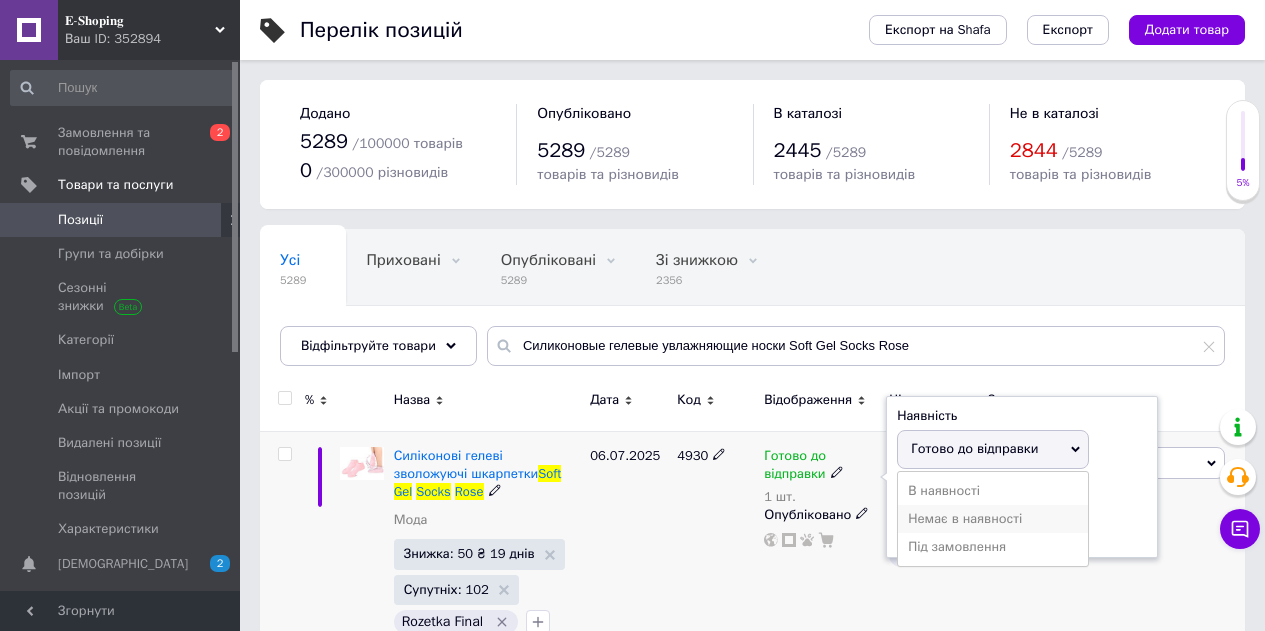 click on "Немає в наявності" at bounding box center (993, 519) 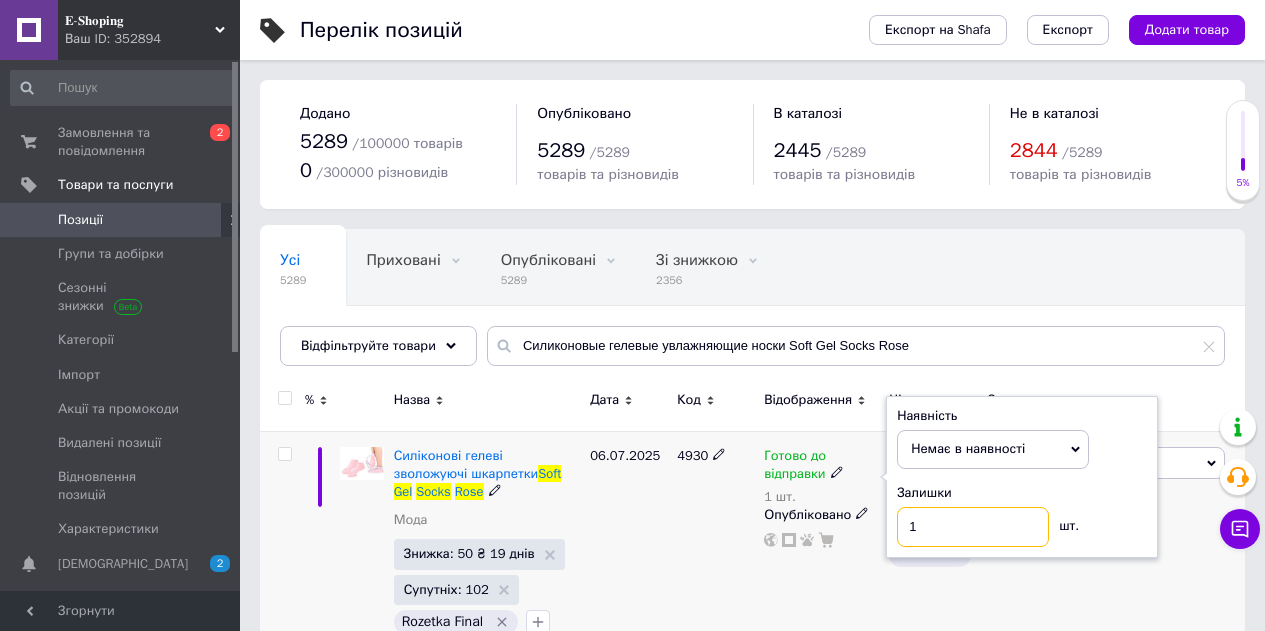 drag, startPoint x: 918, startPoint y: 519, endPoint x: 897, endPoint y: 518, distance: 21.023796 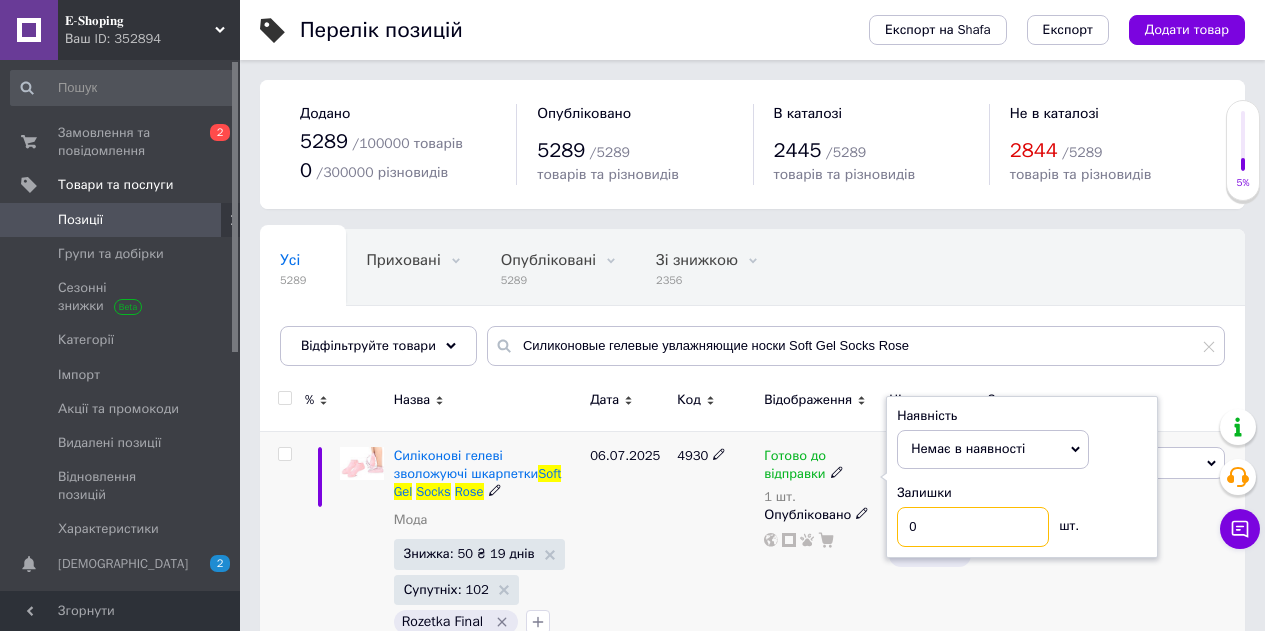 type on "0" 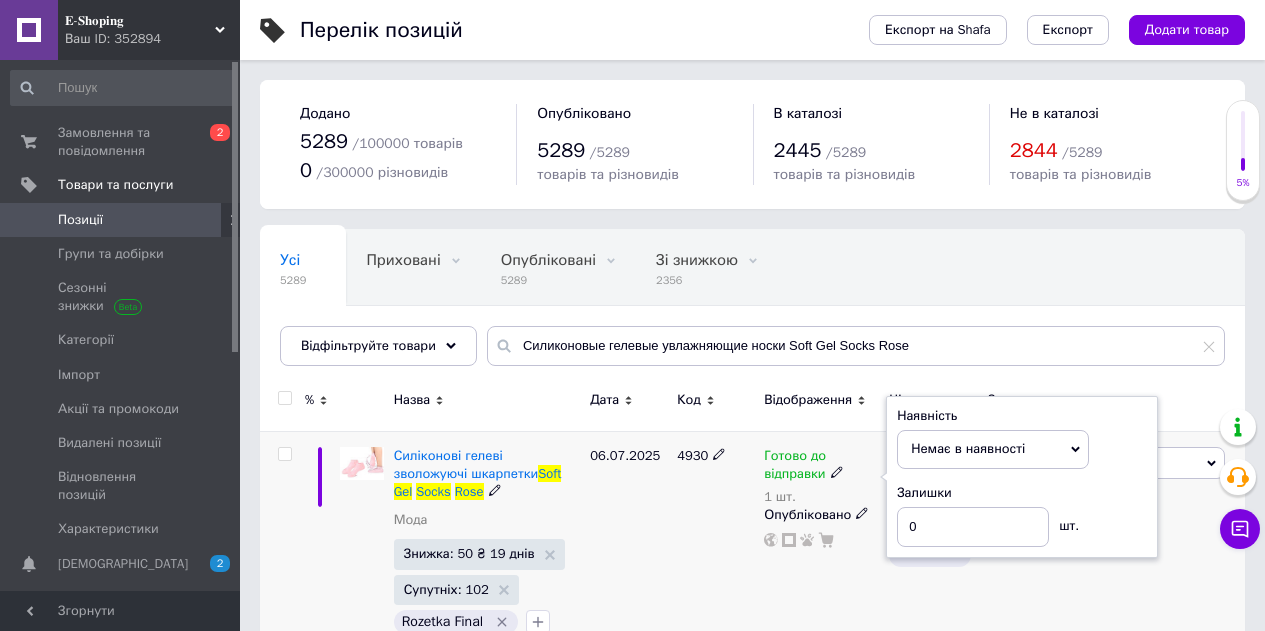 click on "06.07.2025" at bounding box center (628, 545) 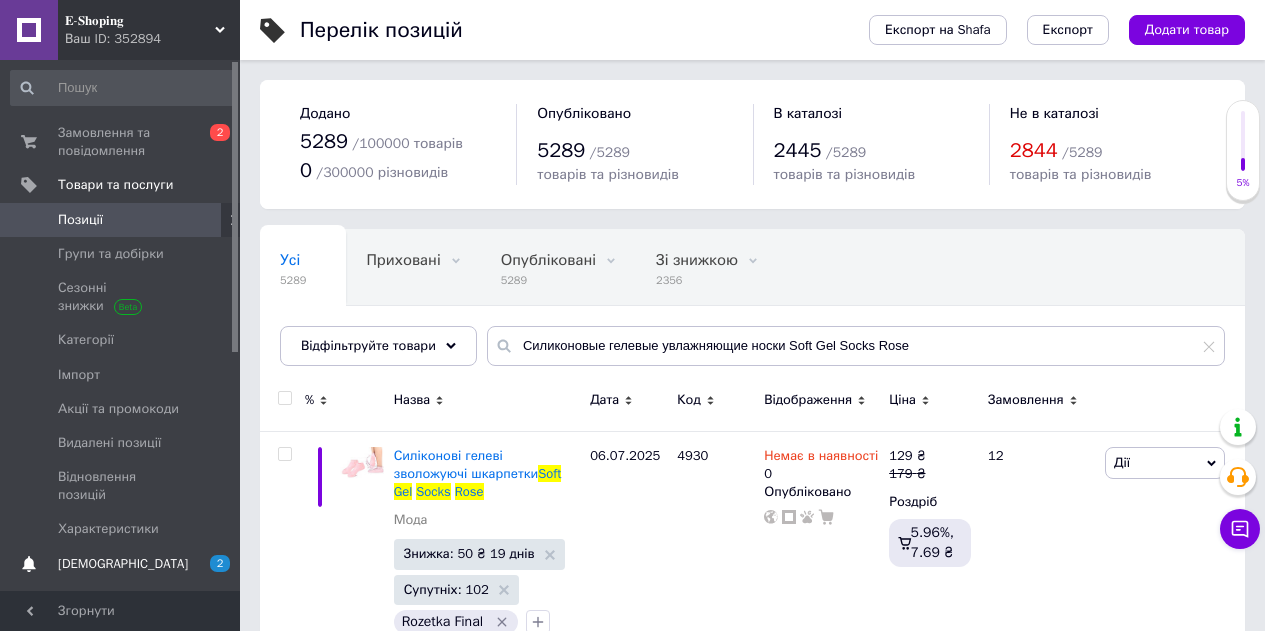 click on "[DEMOGRAPHIC_DATA]" at bounding box center [123, 564] 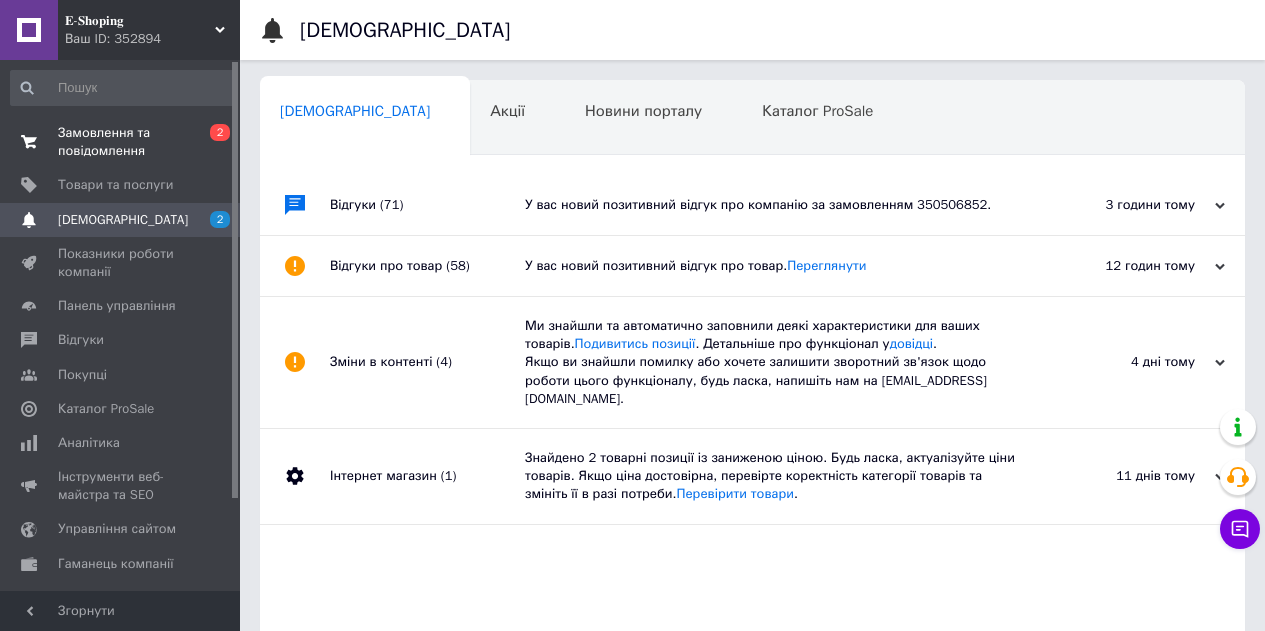 click on "Замовлення та повідомлення" at bounding box center (121, 142) 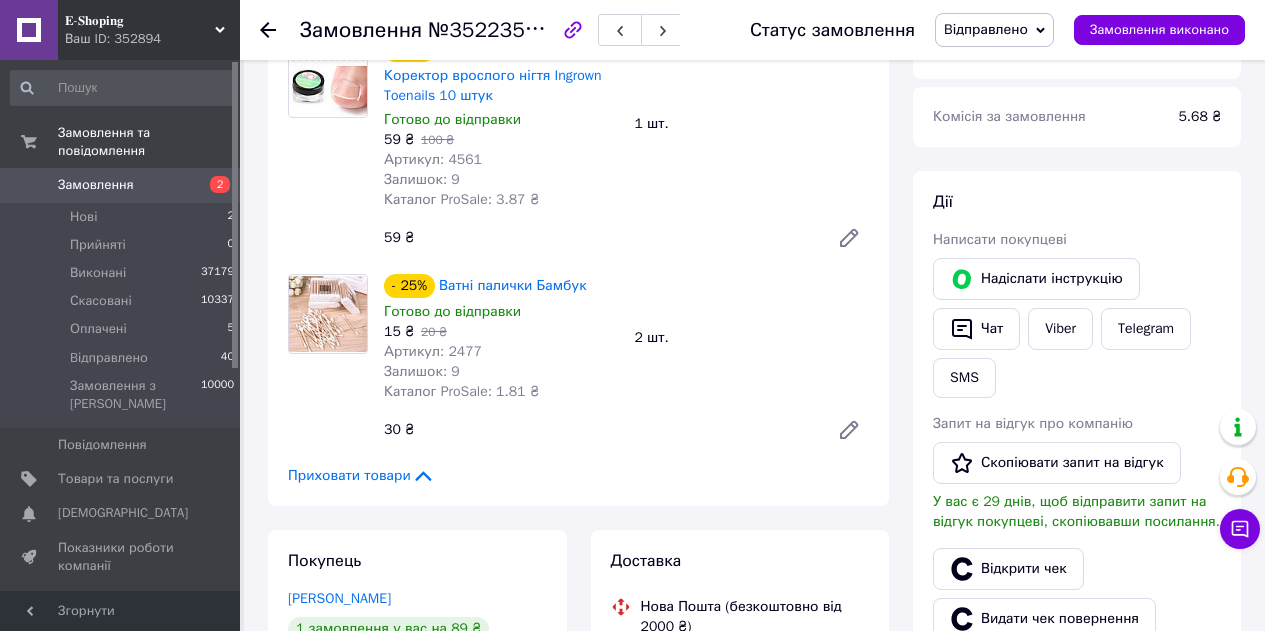 scroll, scrollTop: 500, scrollLeft: 0, axis: vertical 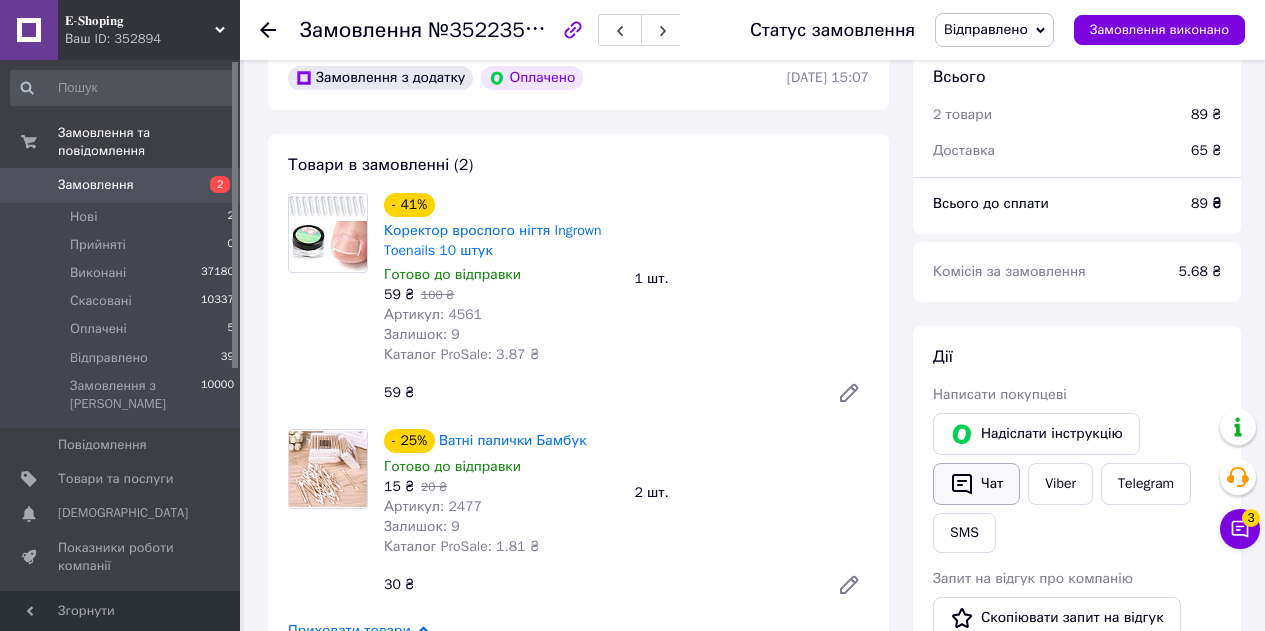 click on "Чат" at bounding box center [976, 484] 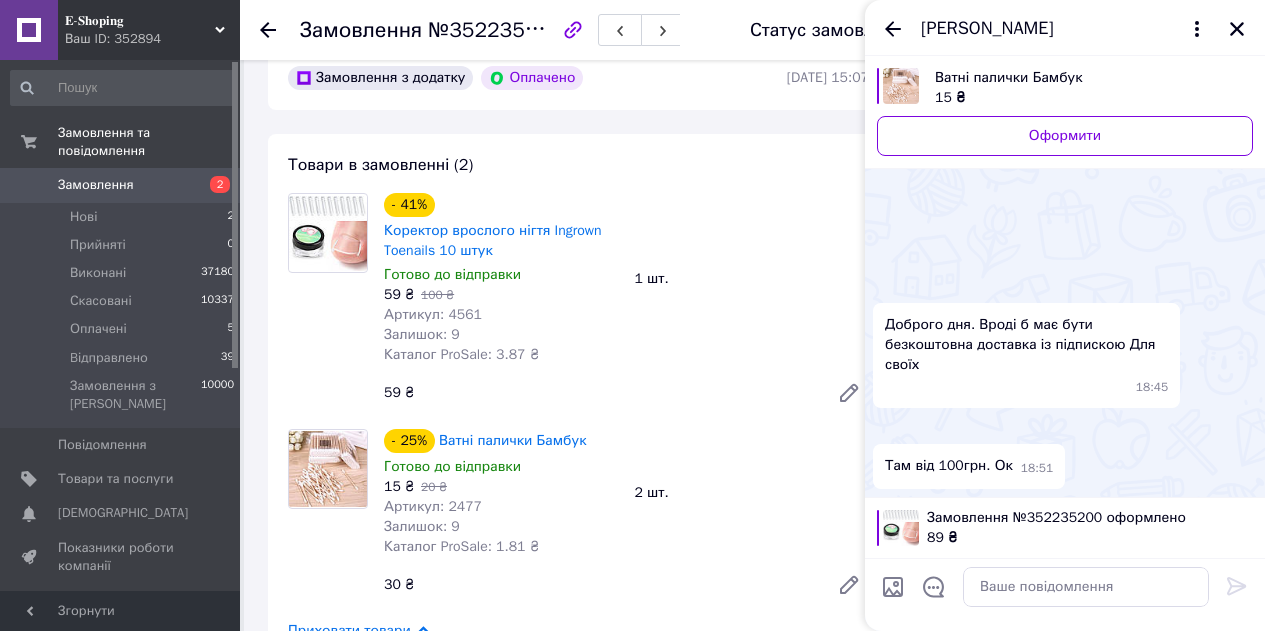 scroll, scrollTop: 712, scrollLeft: 0, axis: vertical 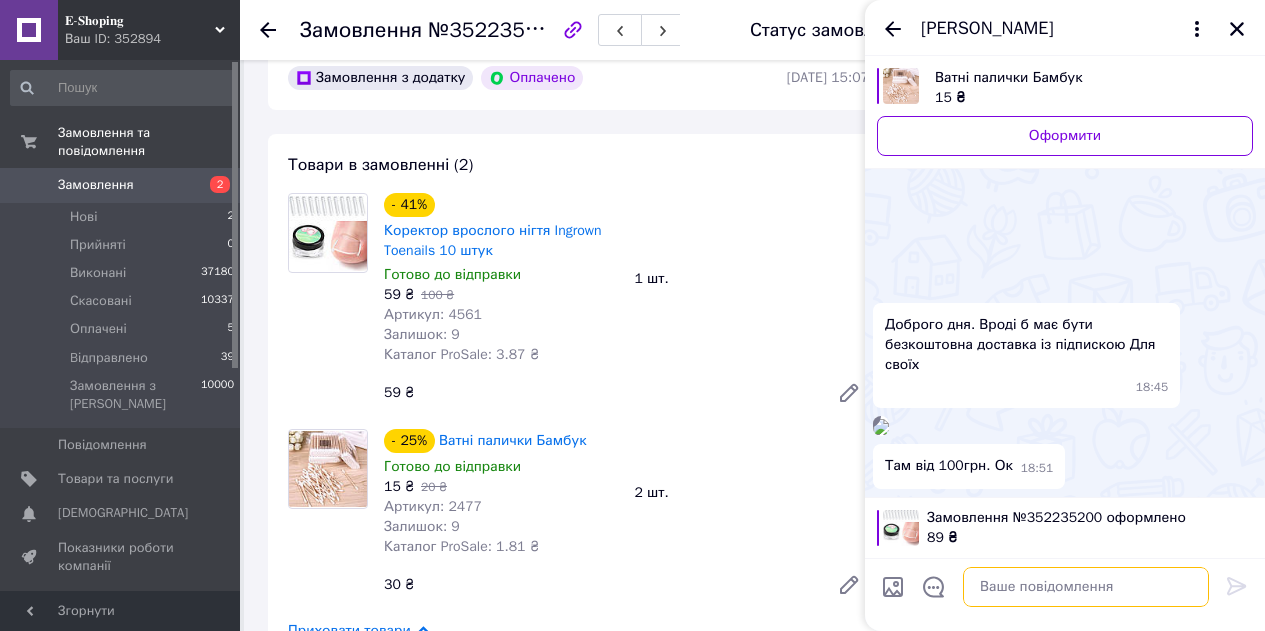 click at bounding box center (1086, 587) 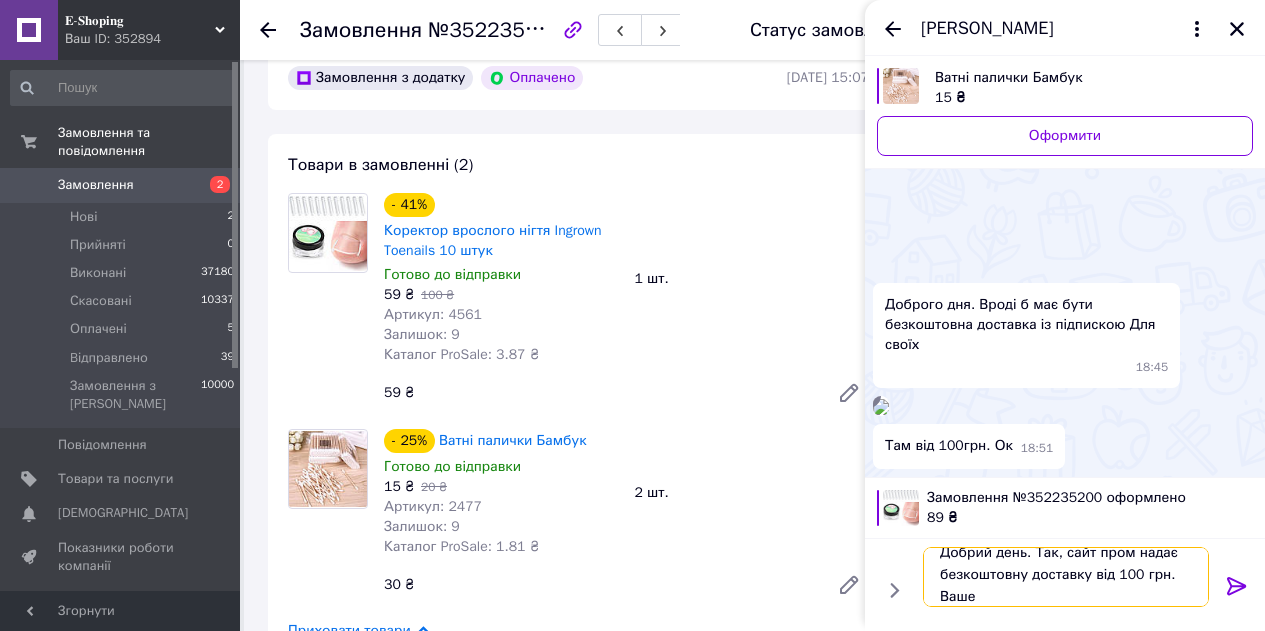 scroll, scrollTop: 2, scrollLeft: 0, axis: vertical 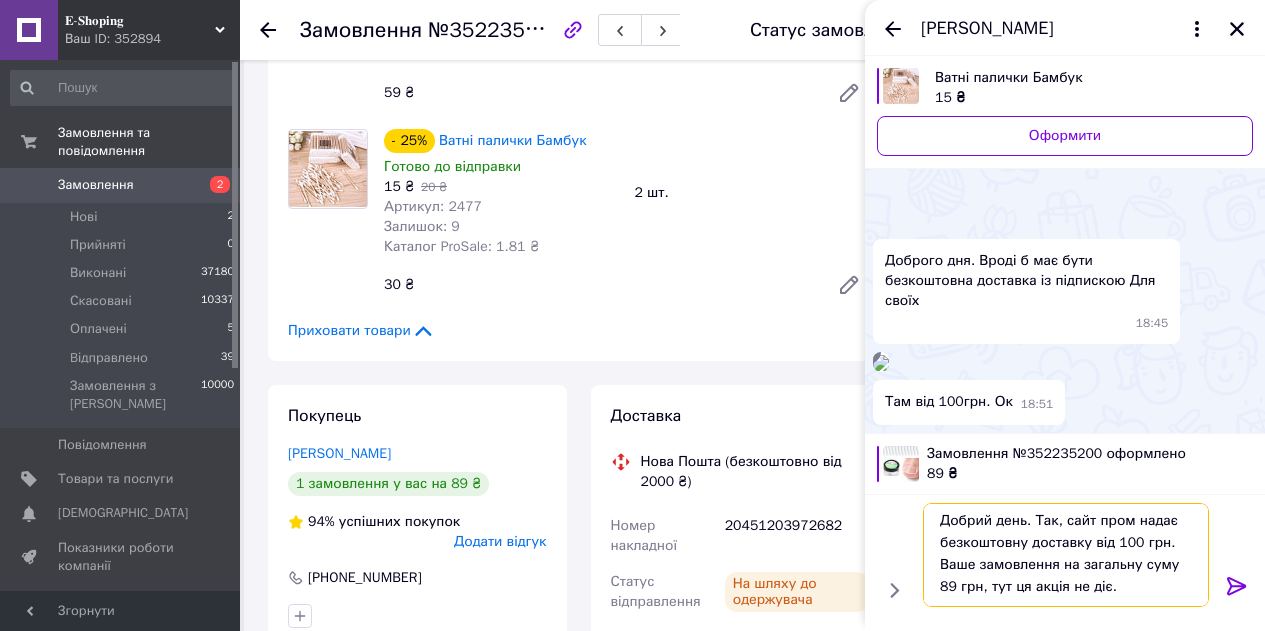 type on "Добрий день. Так, сайт пром надає безкоштовну доставку від 100 грн.
Ваше замовлення на загальну суму 89 грн, тут ця акція не діє." 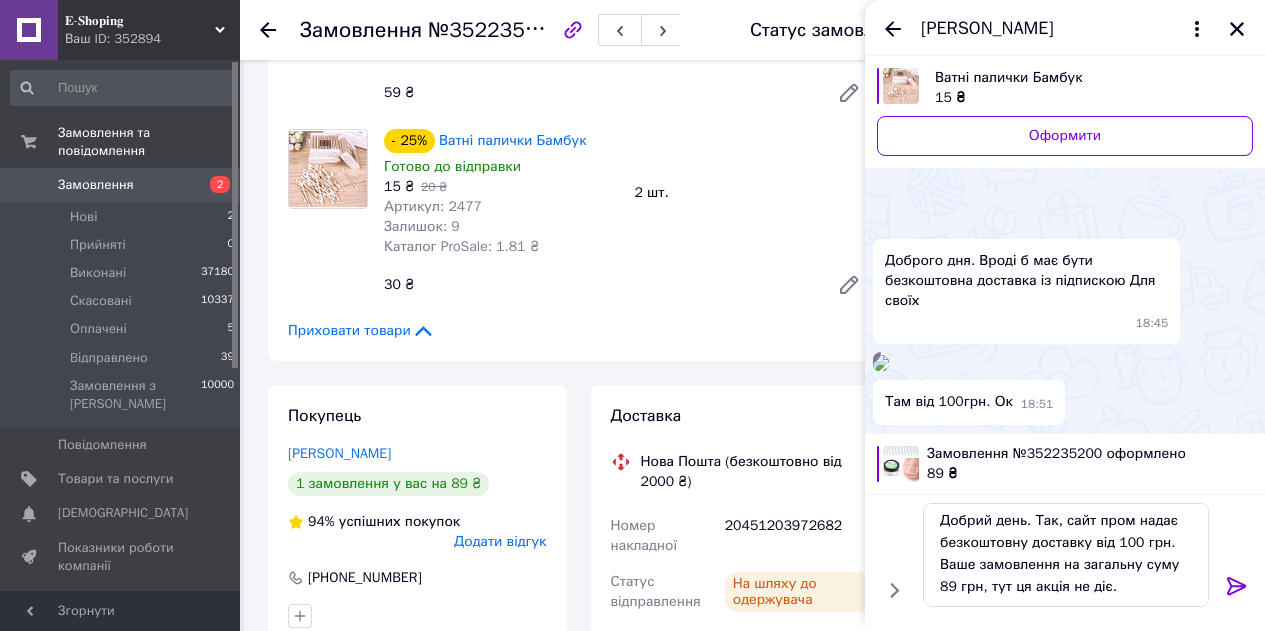 click 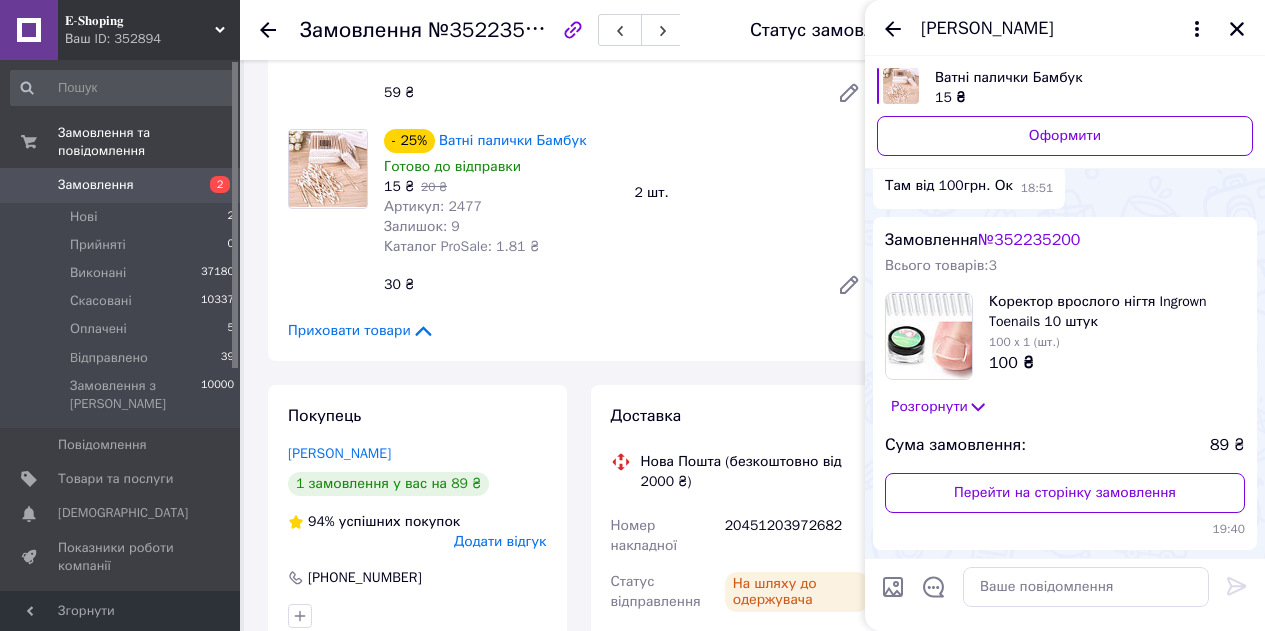 scroll, scrollTop: 0, scrollLeft: 0, axis: both 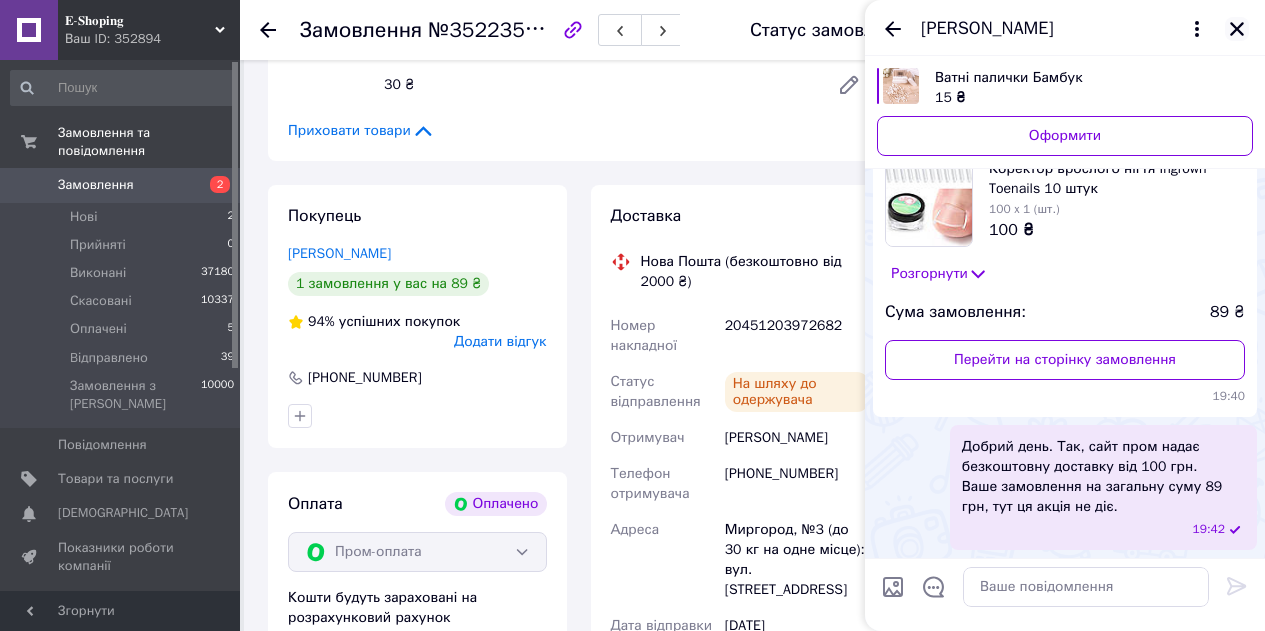 click 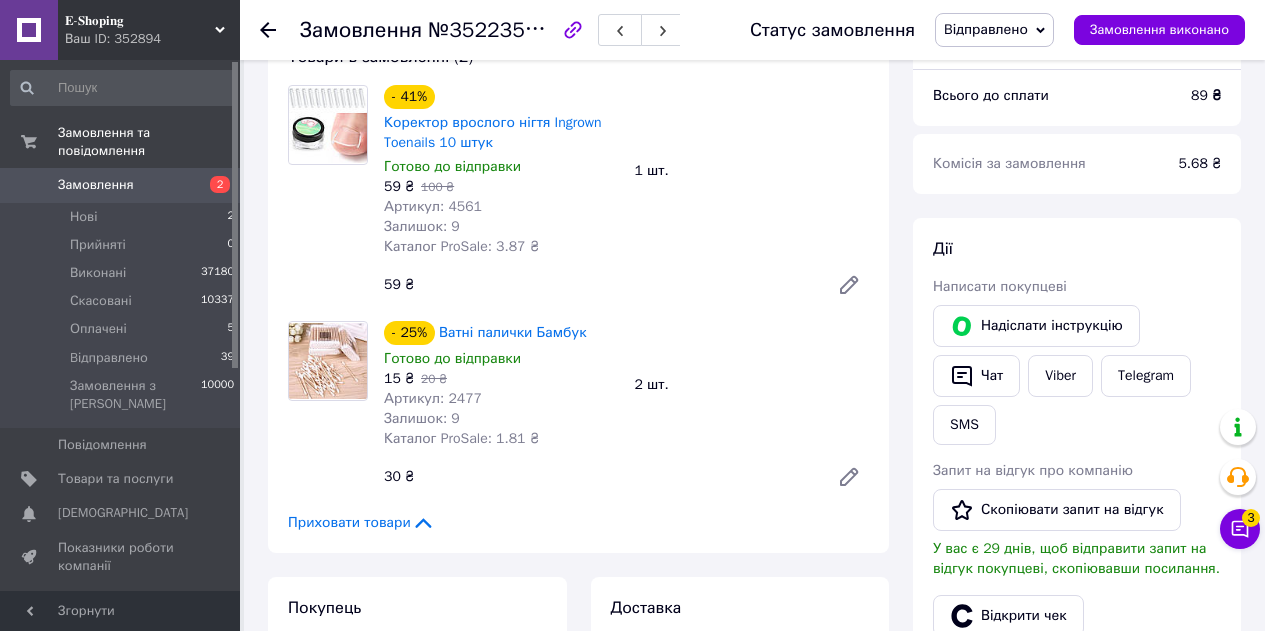 scroll, scrollTop: 200, scrollLeft: 0, axis: vertical 